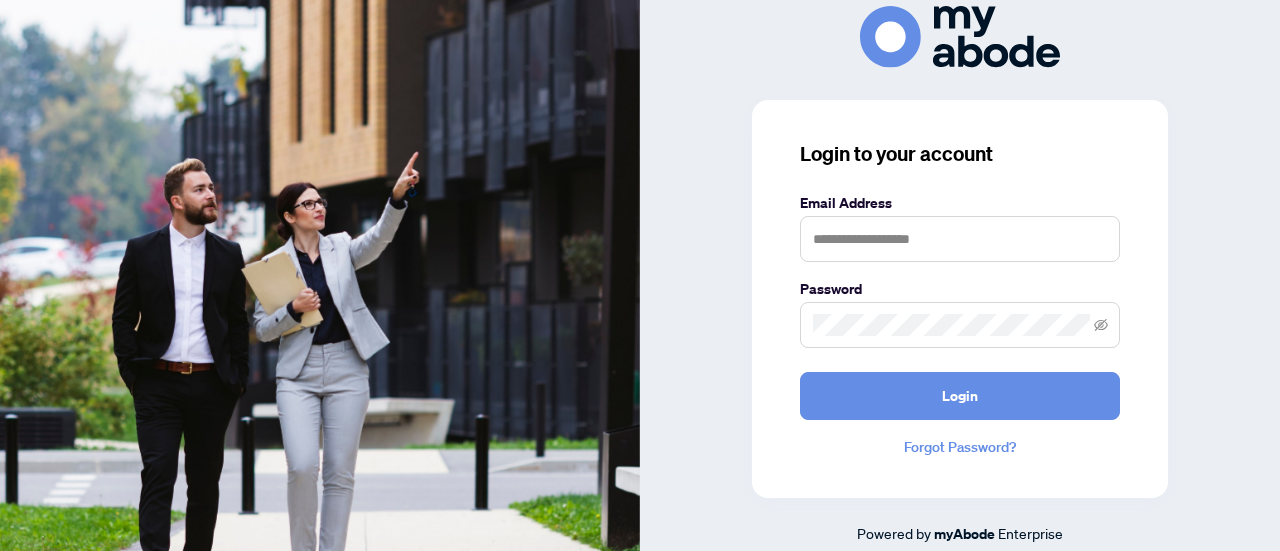 scroll, scrollTop: 0, scrollLeft: 0, axis: both 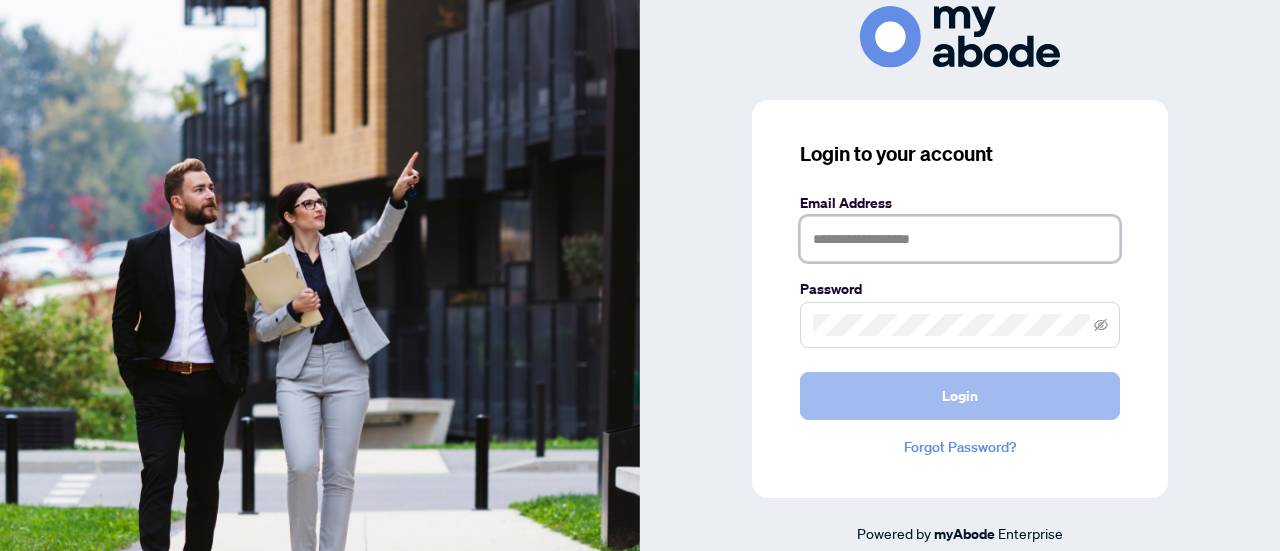 type on "**********" 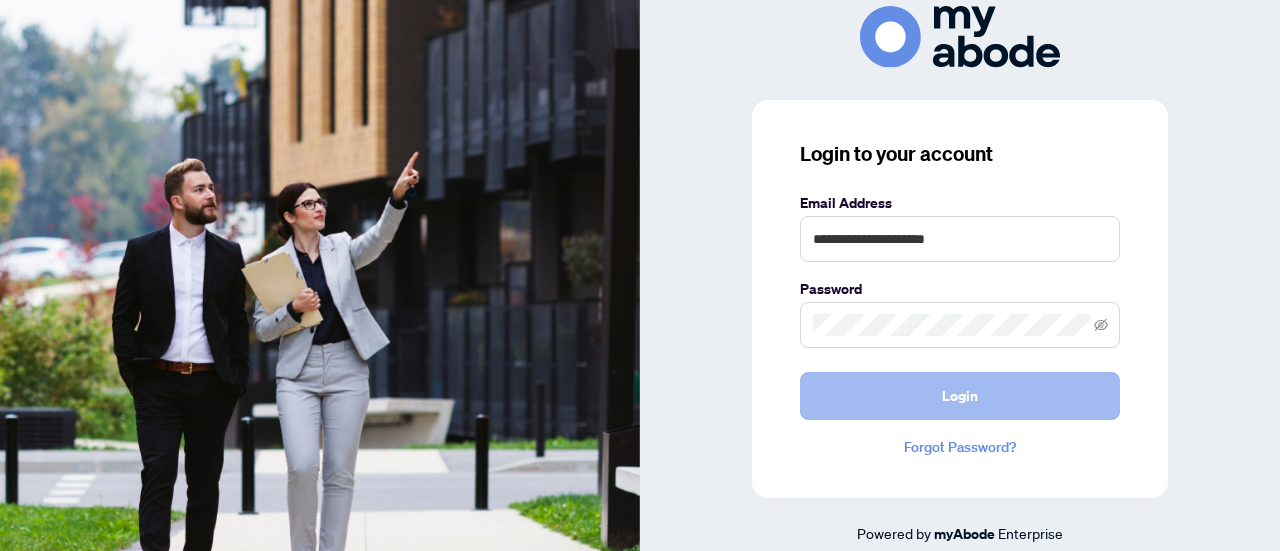 click on "Login" at bounding box center (960, 396) 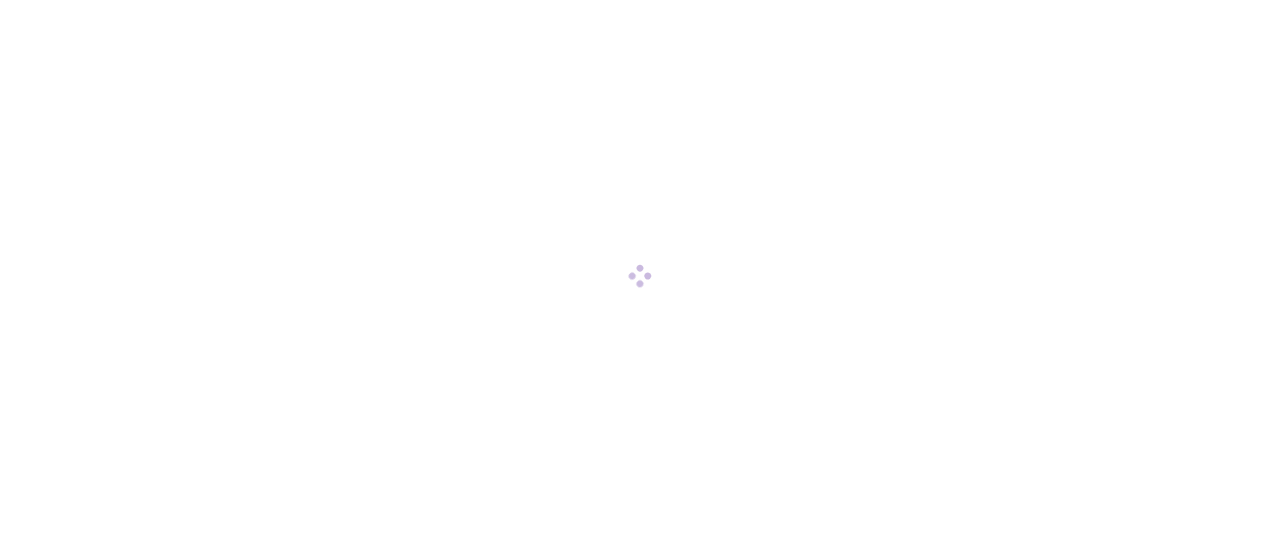 scroll, scrollTop: 0, scrollLeft: 0, axis: both 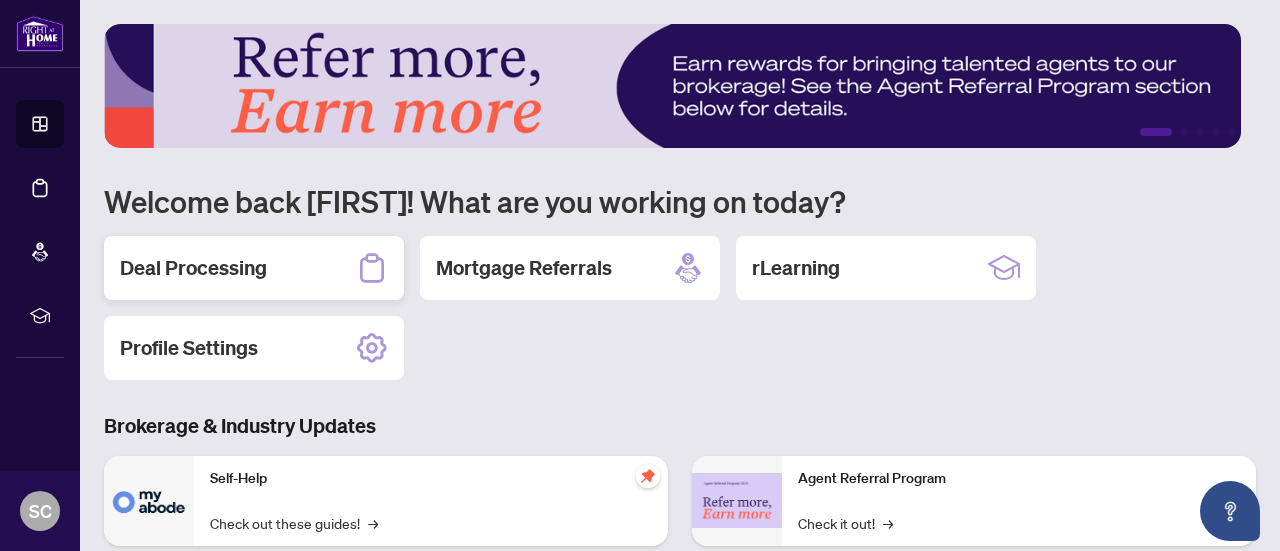 click on "Deal Processing" at bounding box center (193, 268) 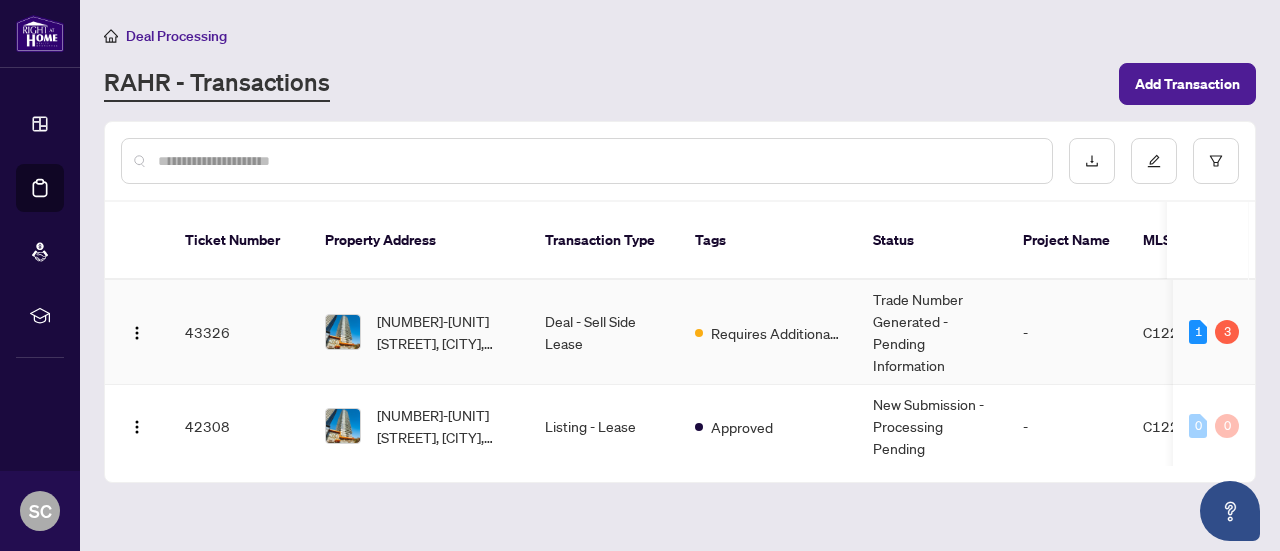 click on "Deal - Sell Side Lease" at bounding box center [604, 332] 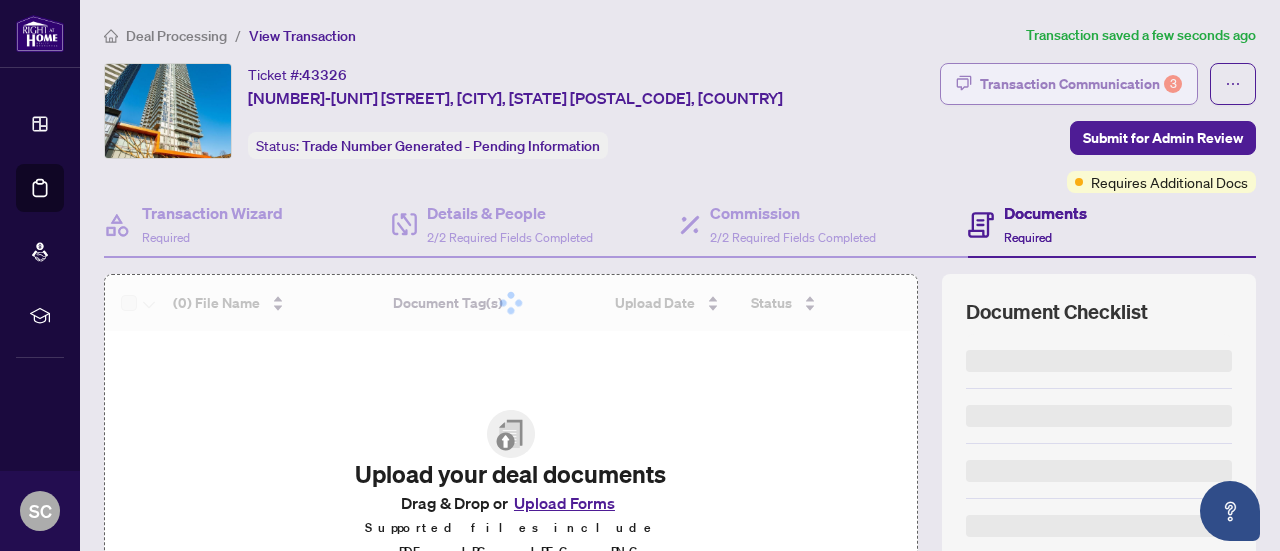 click on "3" at bounding box center (1173, 84) 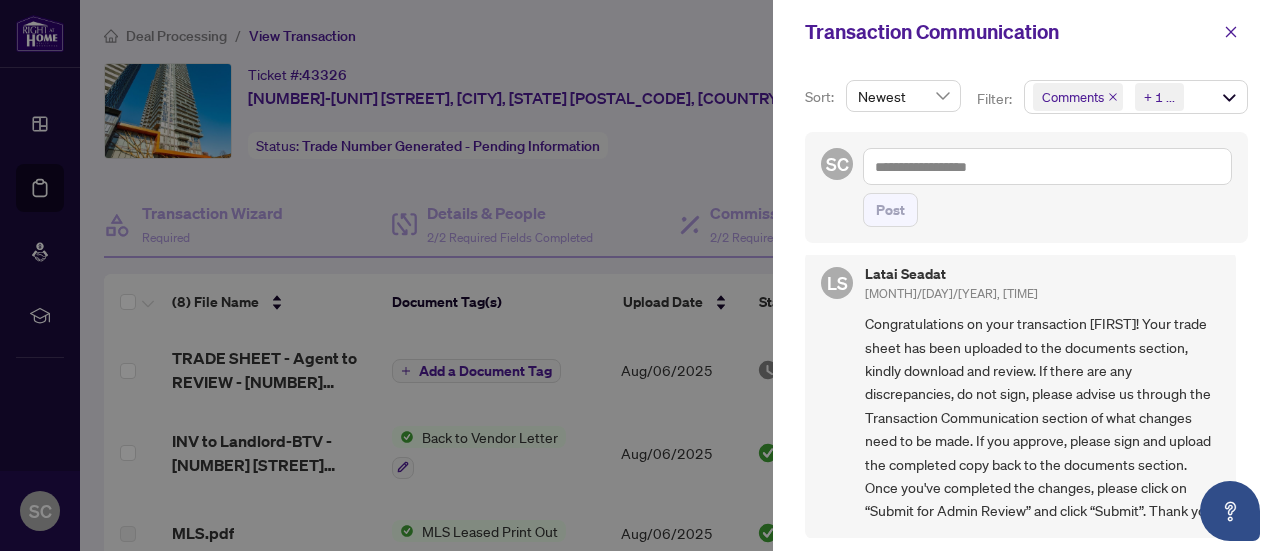 scroll, scrollTop: 620, scrollLeft: 0, axis: vertical 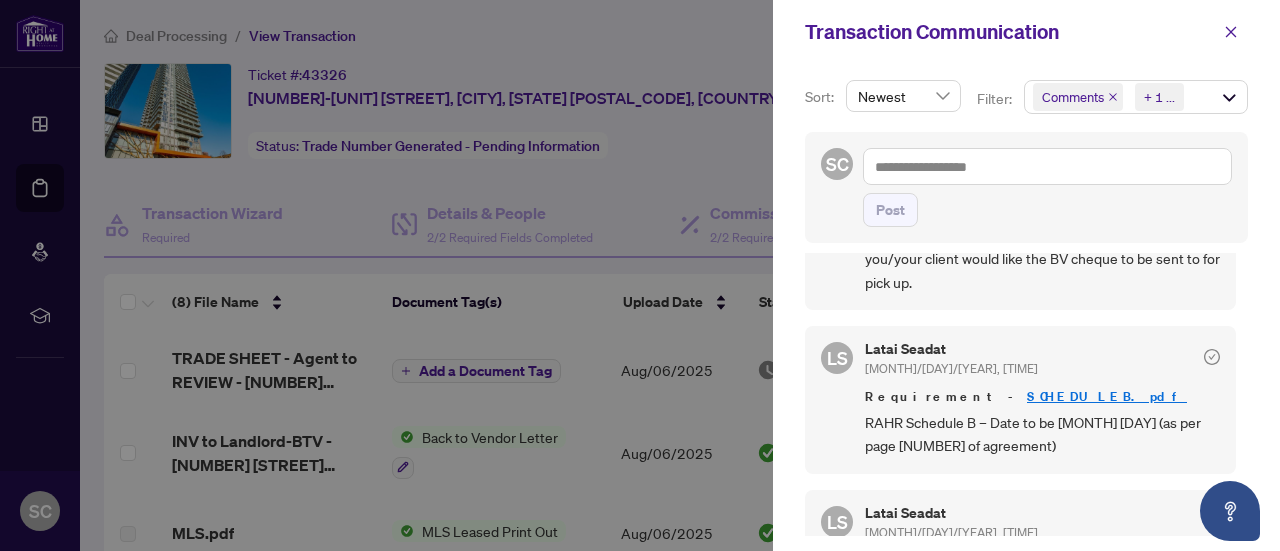 click on "SCHEDULEB.pdf" at bounding box center (1107, 396) 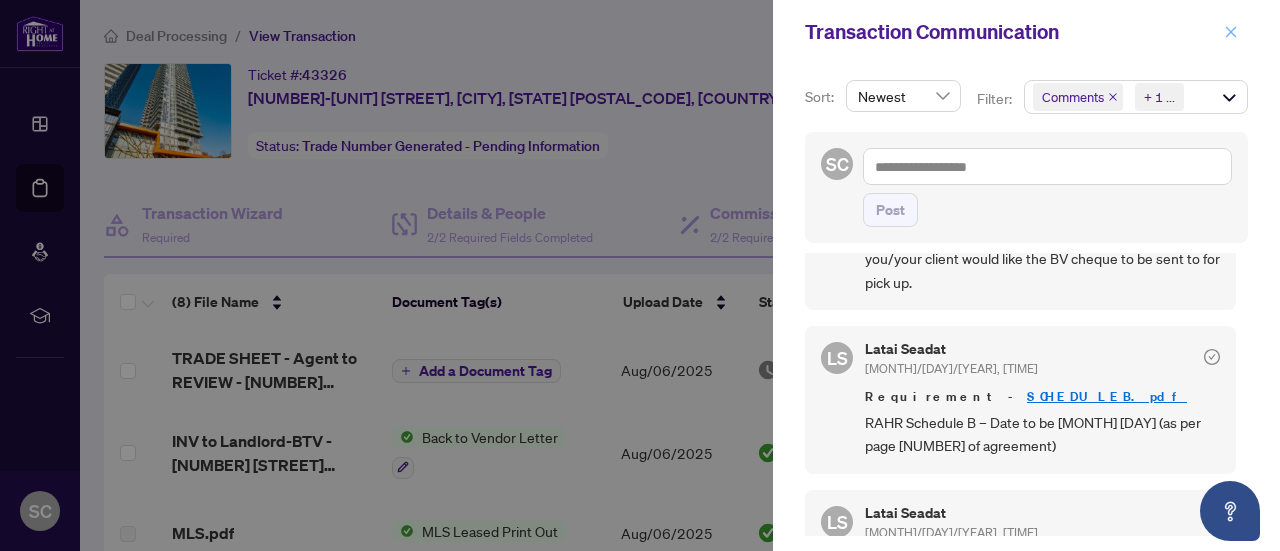 click 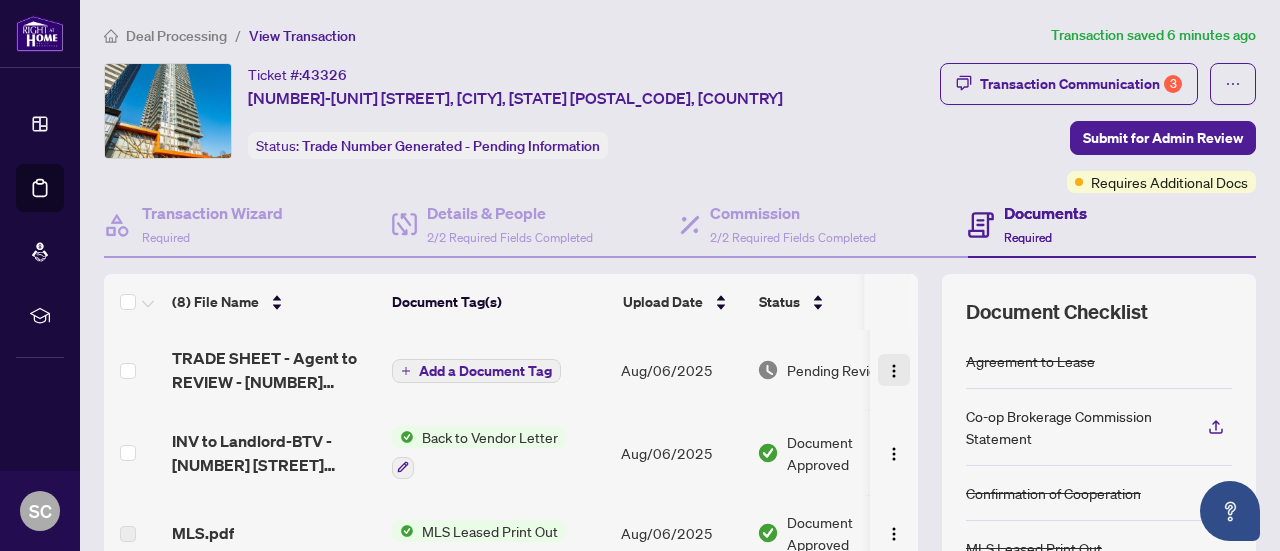 click at bounding box center [894, 371] 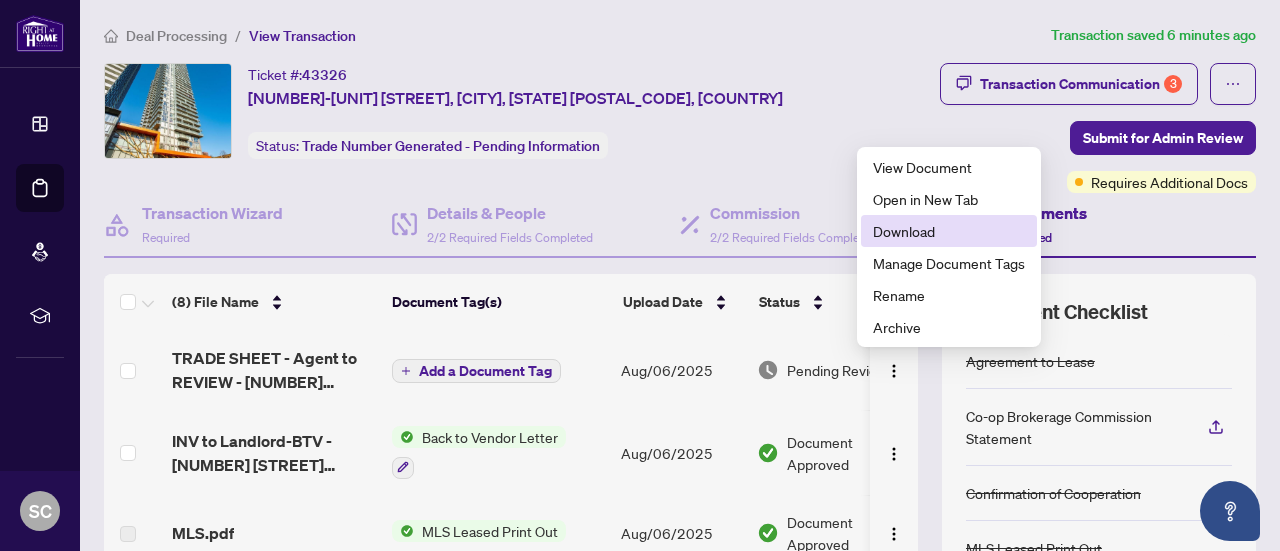 click on "Download" at bounding box center (949, 231) 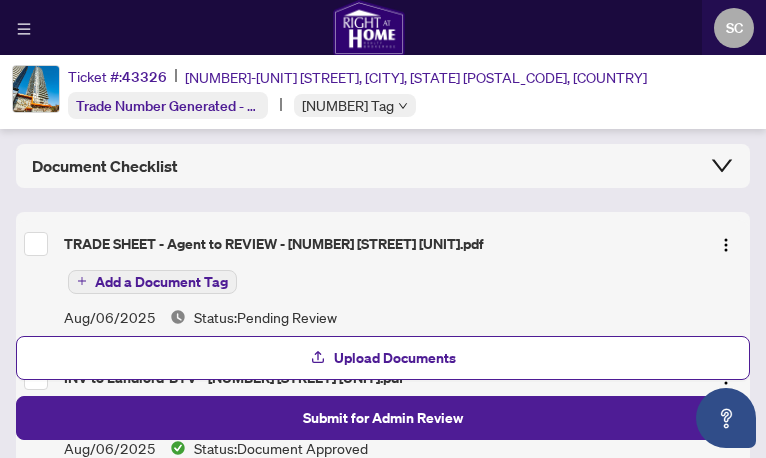 scroll, scrollTop: 200, scrollLeft: 0, axis: vertical 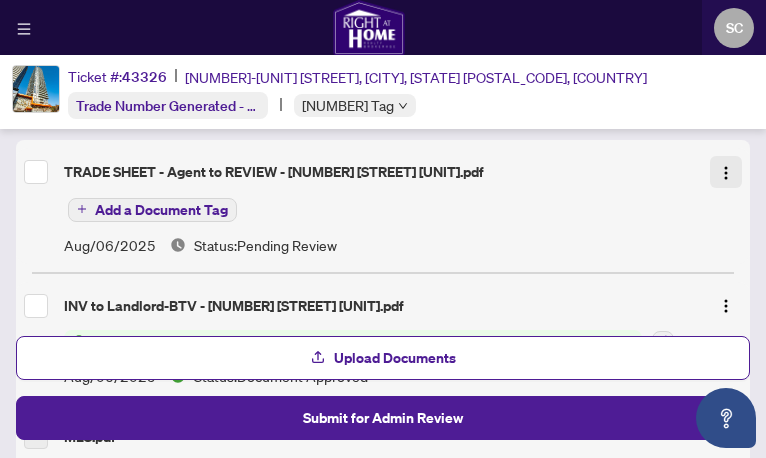 click at bounding box center [726, 173] 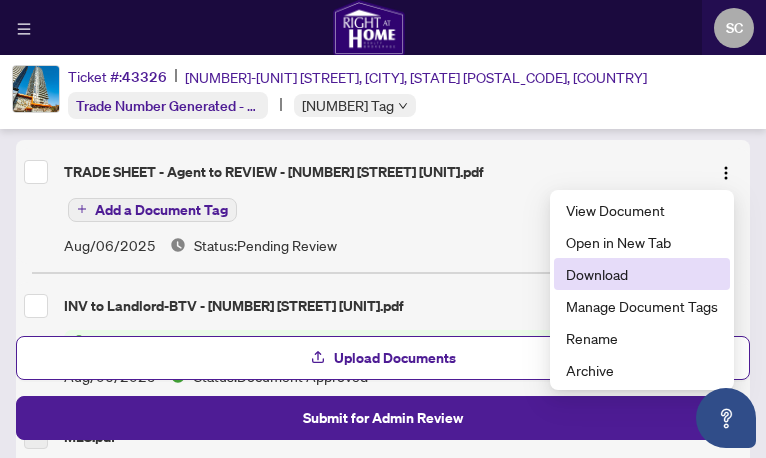 click on "Download" at bounding box center [642, 274] 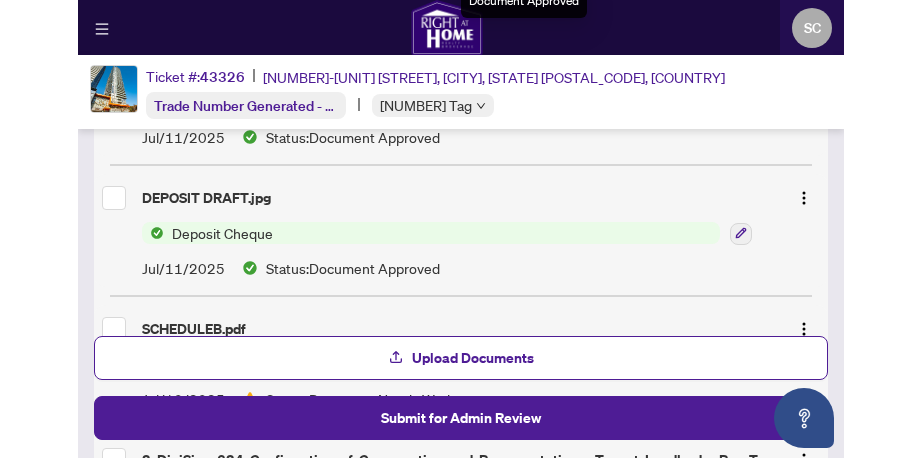 scroll, scrollTop: 800, scrollLeft: 0, axis: vertical 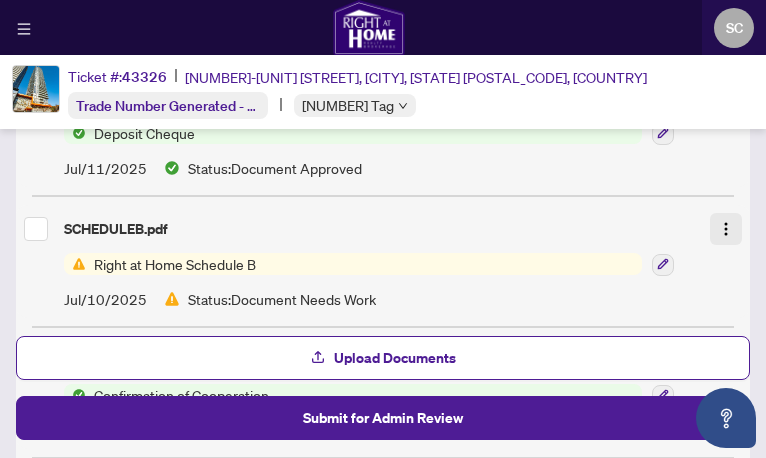 click at bounding box center [726, 229] 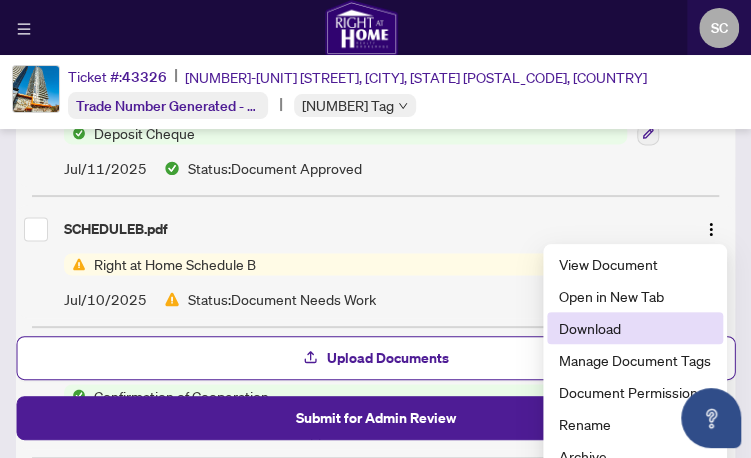 click on "Download" at bounding box center [635, 328] 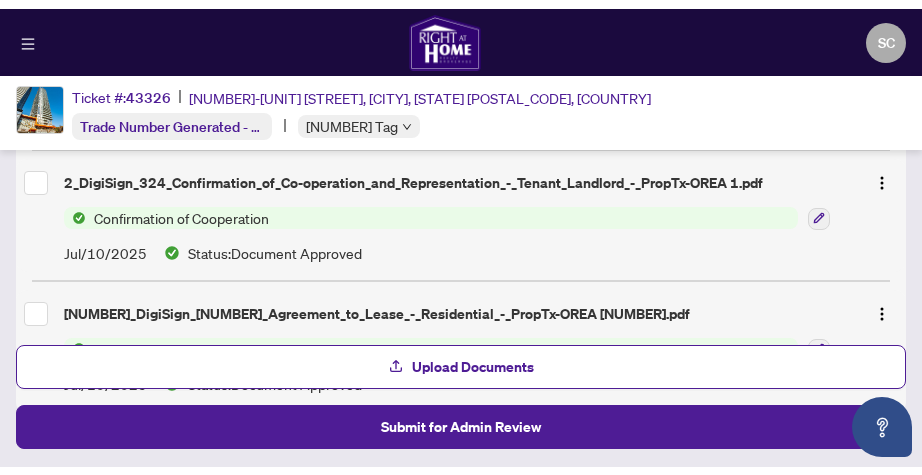 scroll, scrollTop: 1103, scrollLeft: 0, axis: vertical 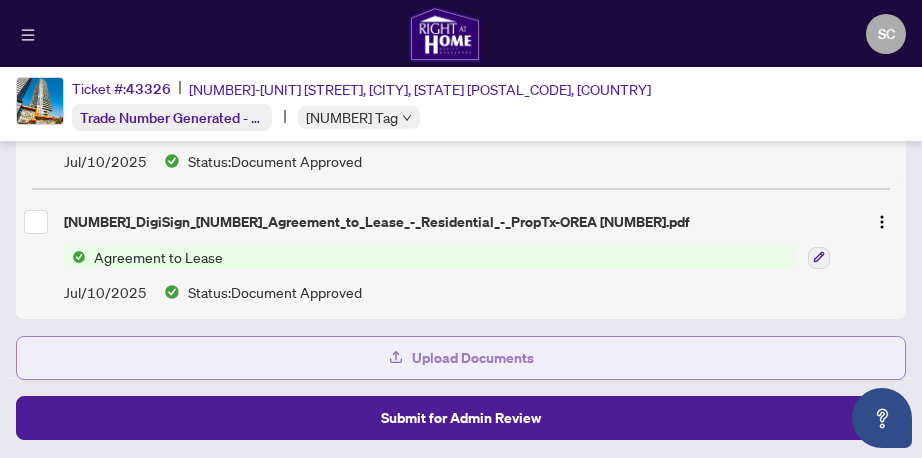 click on "Upload Documents" at bounding box center [461, 358] 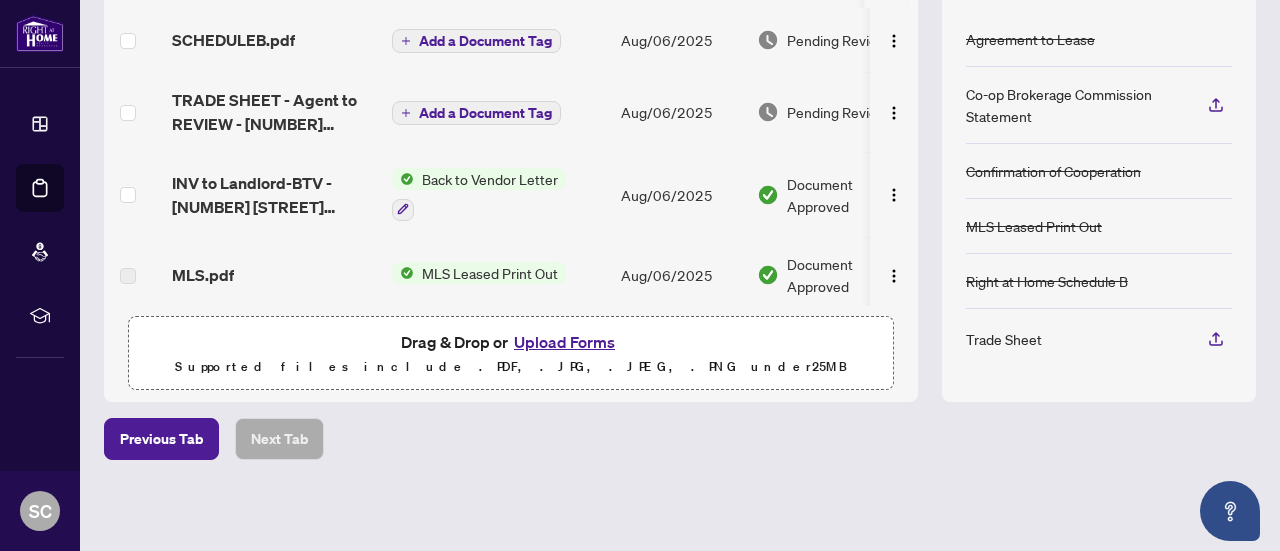 scroll, scrollTop: 321, scrollLeft: 0, axis: vertical 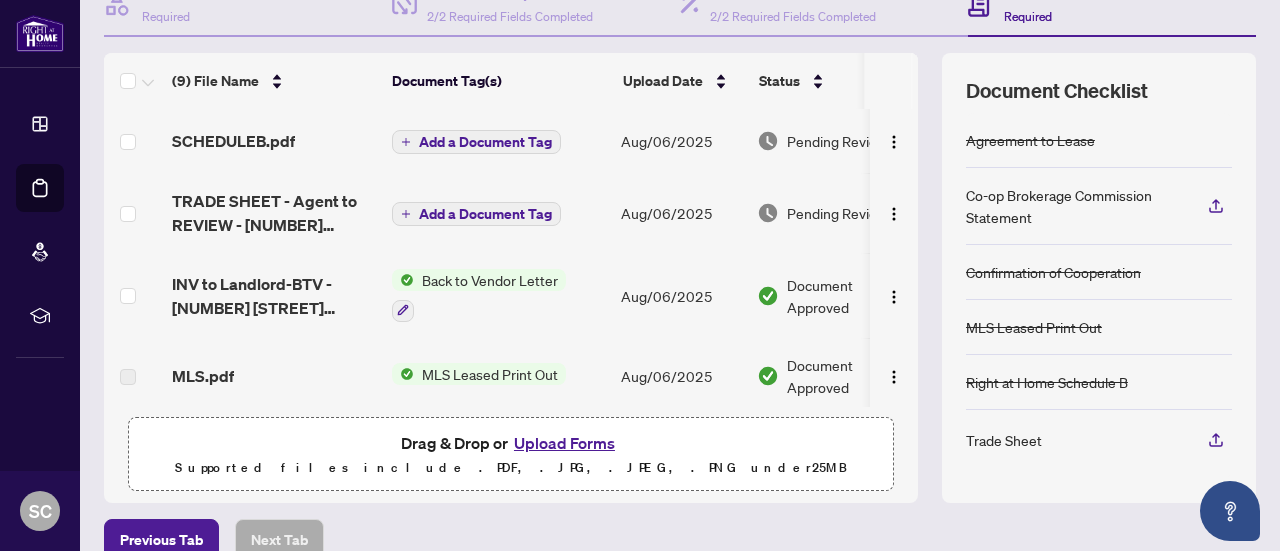 click on "Add a Document Tag" at bounding box center [485, 142] 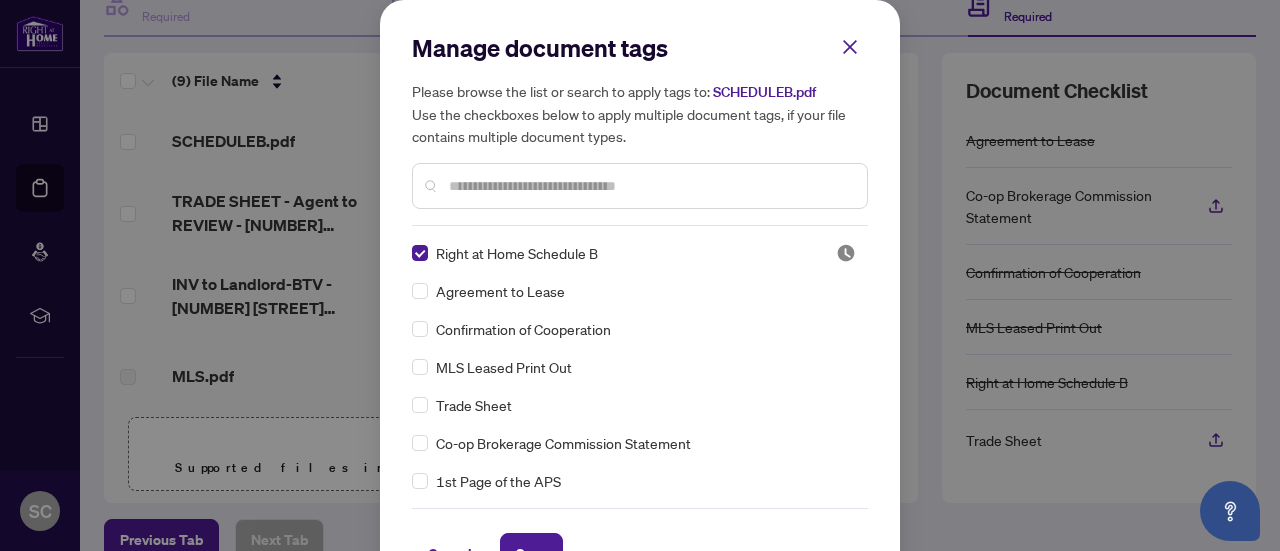 scroll, scrollTop: 100, scrollLeft: 0, axis: vertical 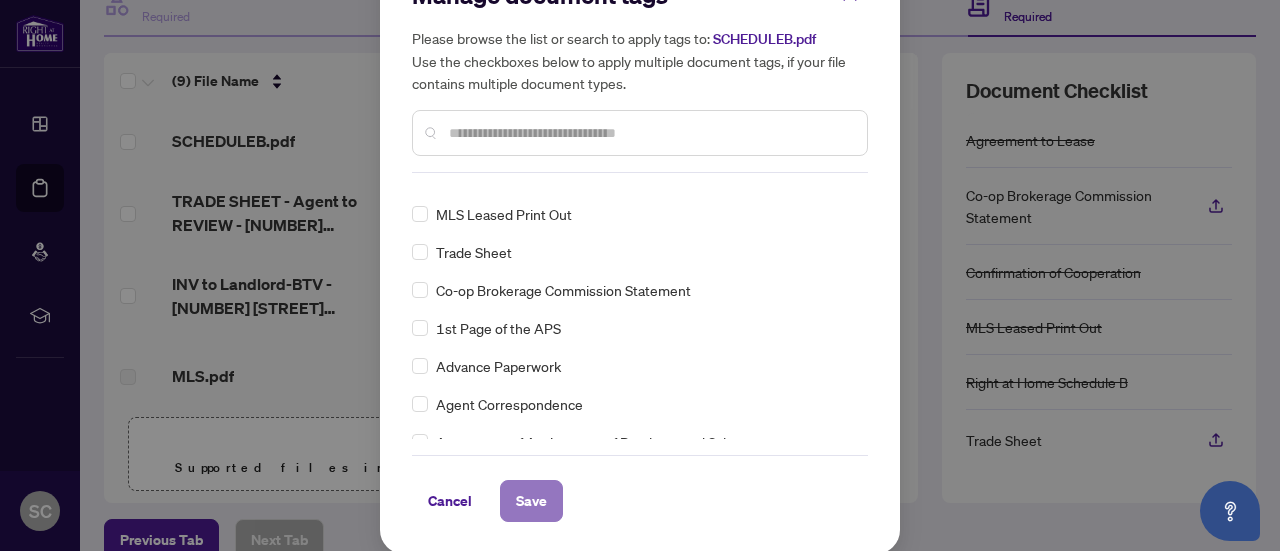 click on "Save" at bounding box center (531, 501) 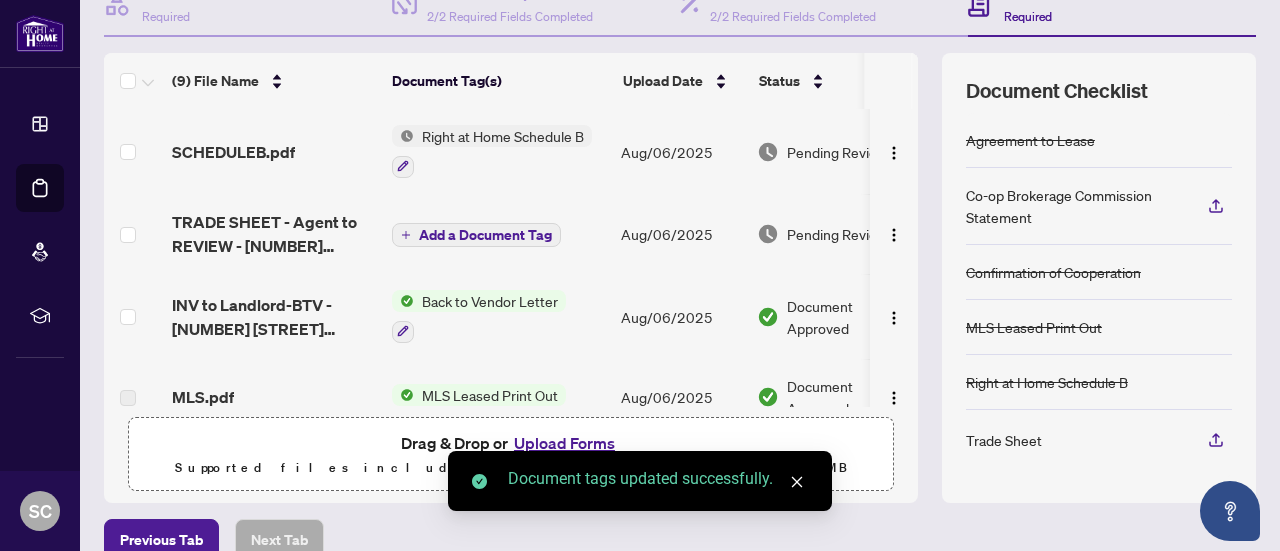 scroll, scrollTop: 0, scrollLeft: 0, axis: both 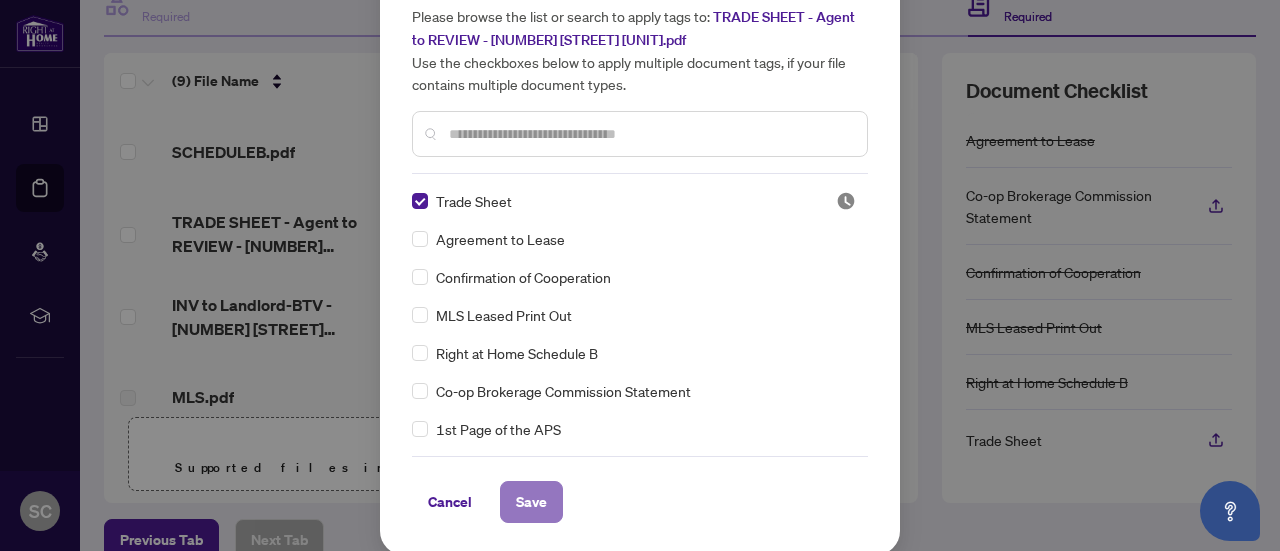 click on "Save" at bounding box center [531, 502] 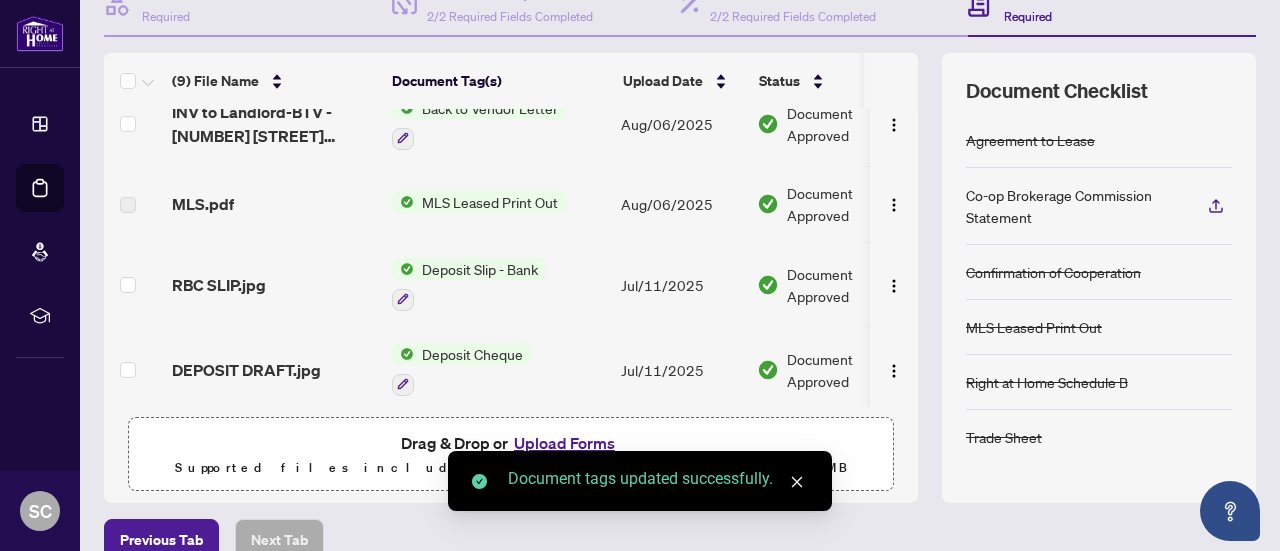 scroll, scrollTop: 200, scrollLeft: 0, axis: vertical 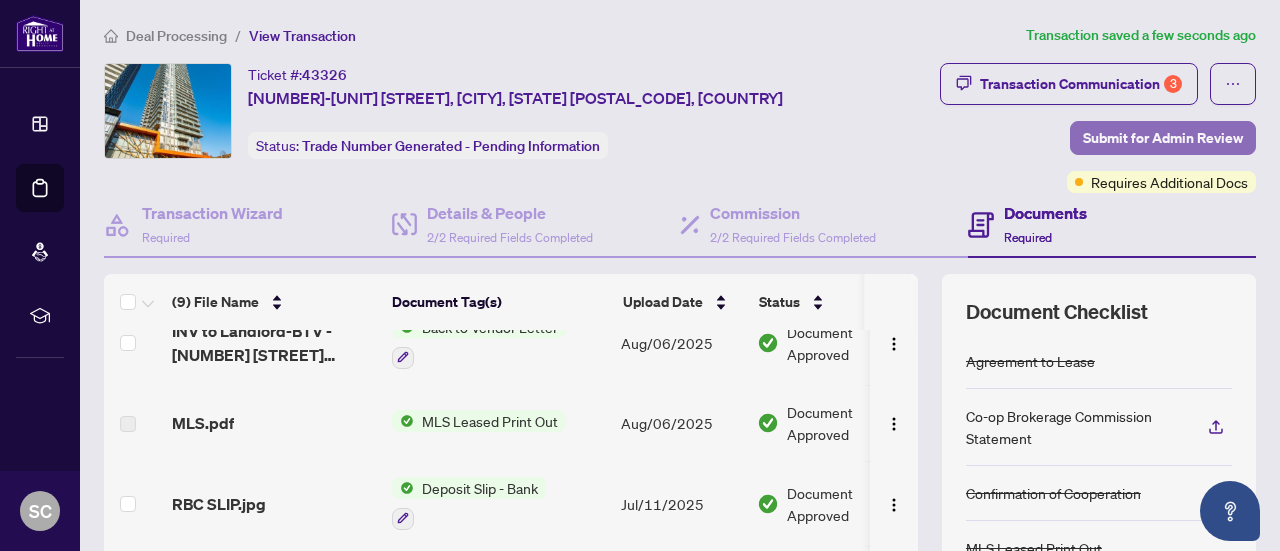 click on "Submit for Admin Review" at bounding box center (1163, 138) 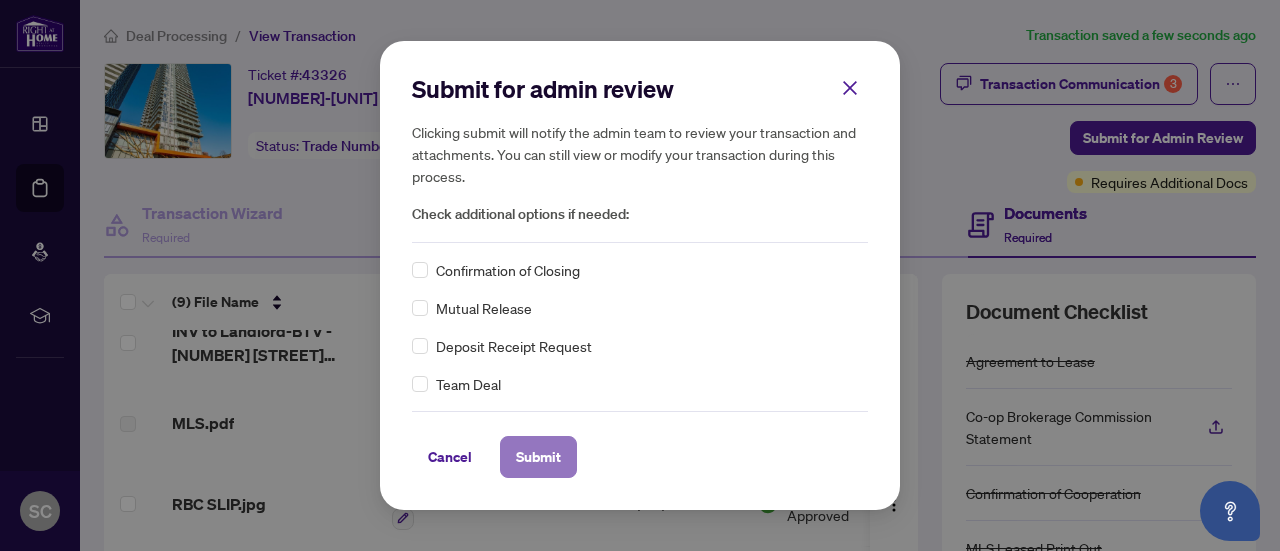 click on "Submit" at bounding box center (538, 457) 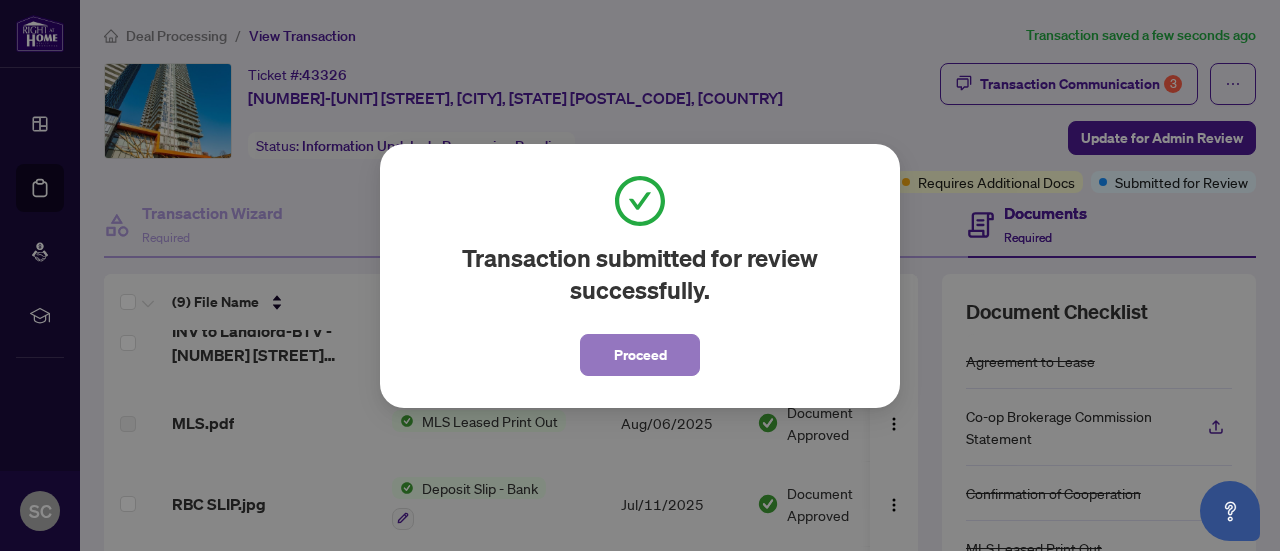 click on "Proceed" at bounding box center (640, 355) 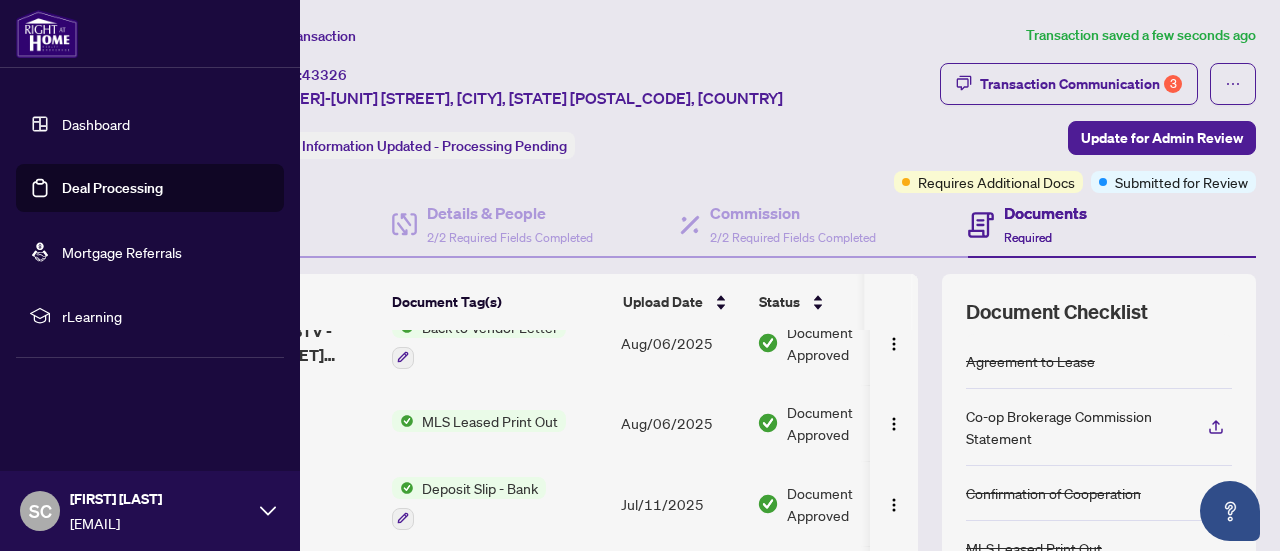 click on "Dashboard" at bounding box center [96, 124] 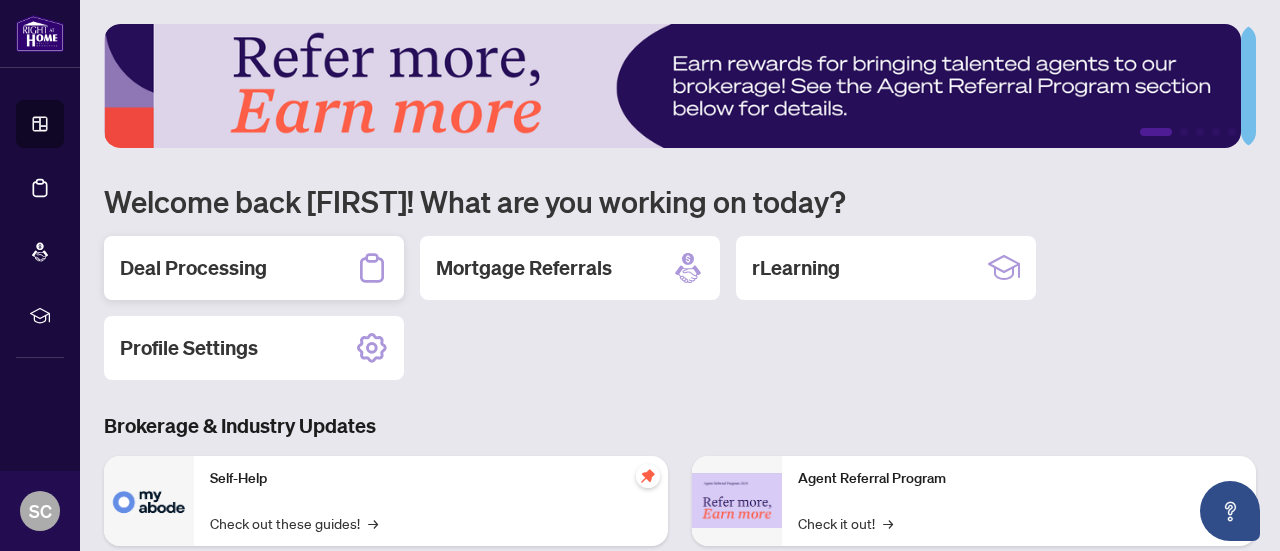 click on "Deal Processing" at bounding box center [193, 268] 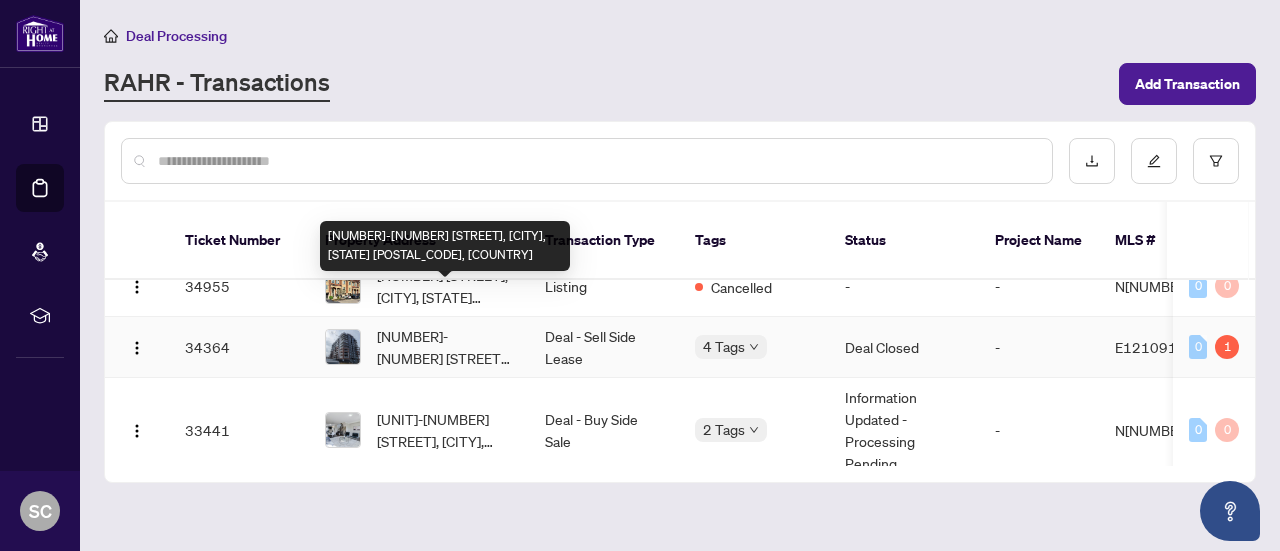 scroll, scrollTop: 600, scrollLeft: 0, axis: vertical 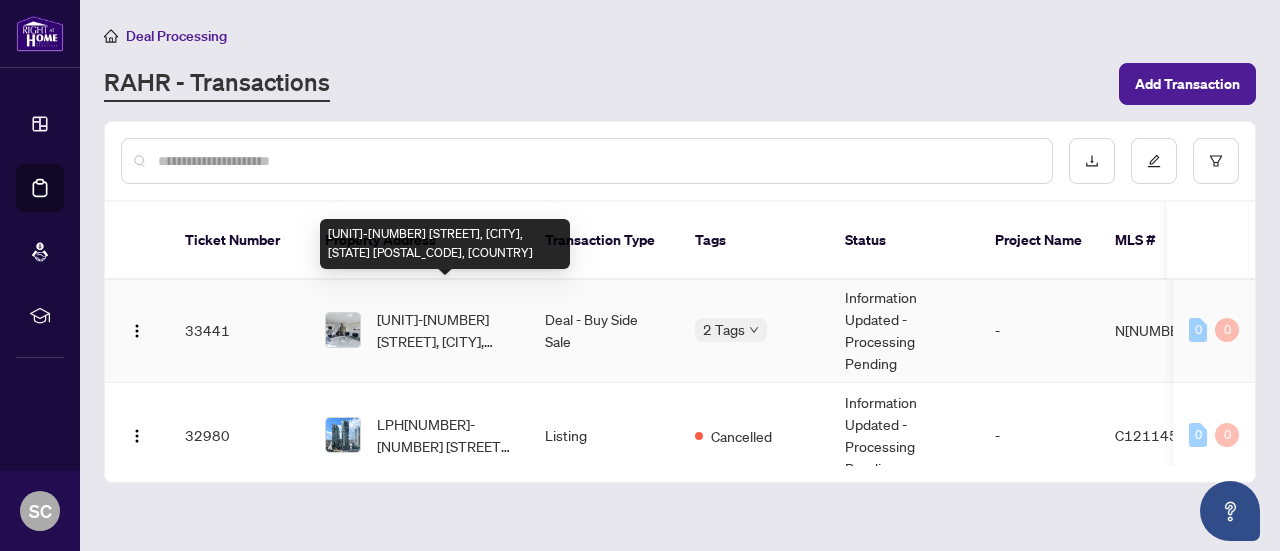 click on "13-10060 Keele St, Vaughan, Ontario L6A 4V6, Canada" at bounding box center [445, 330] 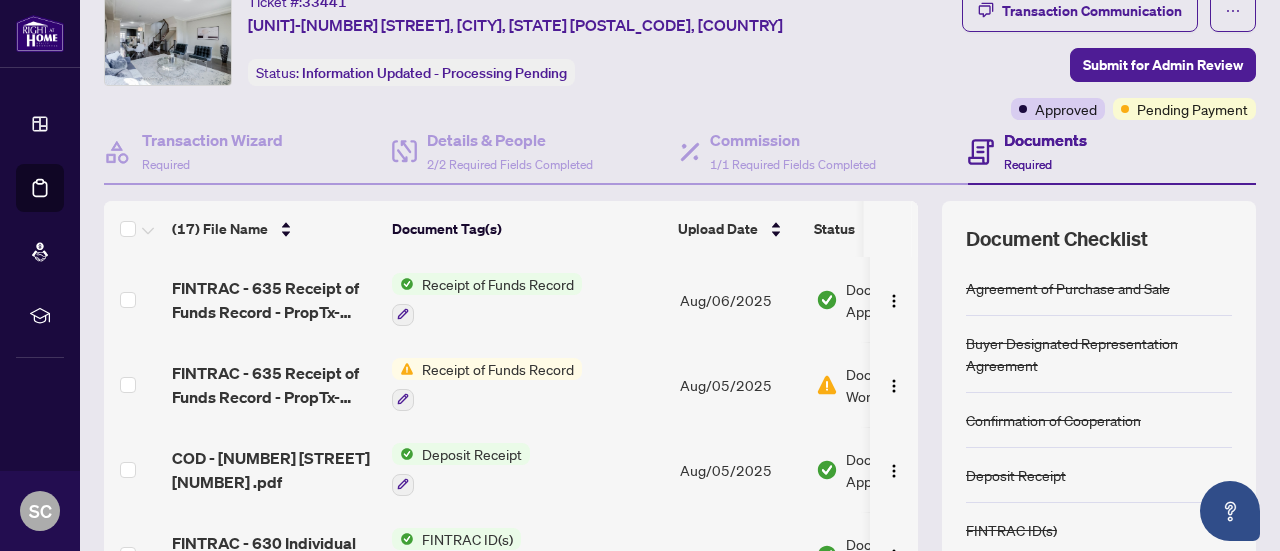 scroll, scrollTop: 100, scrollLeft: 0, axis: vertical 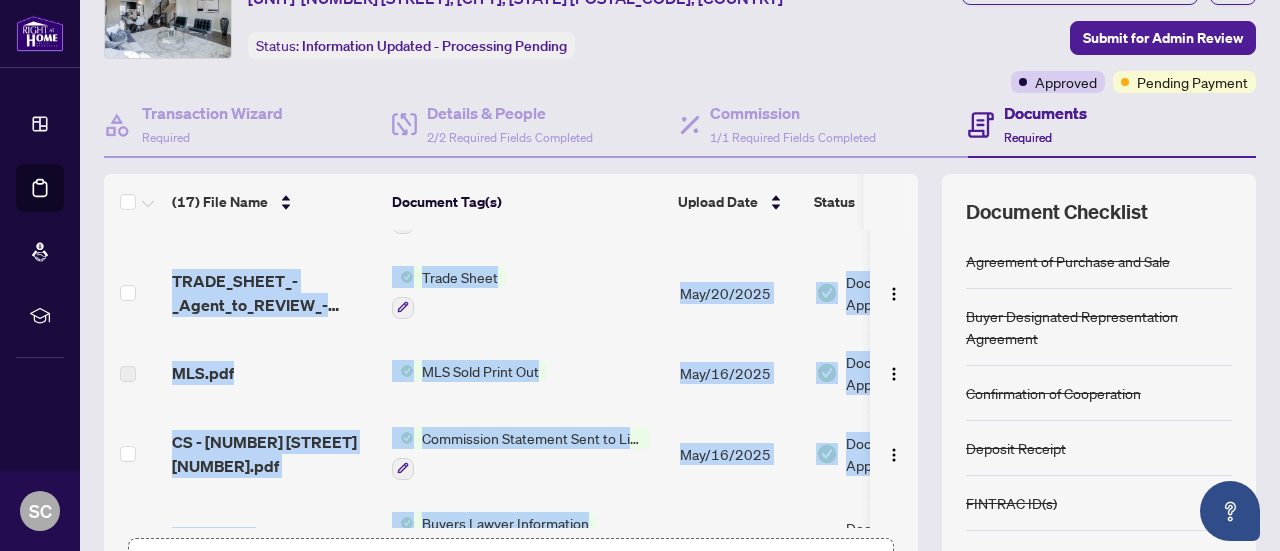 drag, startPoint x: 686, startPoint y: 519, endPoint x: 729, endPoint y: 515, distance: 43.185646 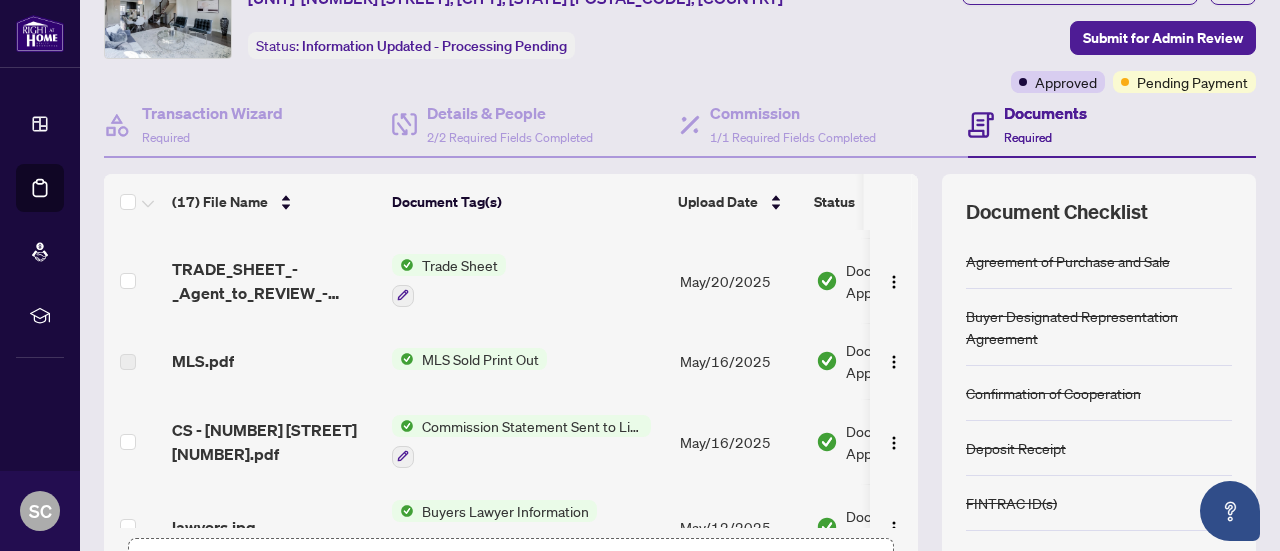 click on "(17) File Name Document Tag(s) Upload Date Status             FINTRAC - 635 Receipt of Funds Record - PropTx-OREA_2025-08-06 09_51_06.pdf Receipt of Funds Record Aug/06/2025 Document Approved FINTRAC - 635 Receipt of Funds Record - PropTx-OREA_2025-08-05 14_56_28.pdf Receipt of Funds Record Aug/05/2025 Document Needs Work COD - 10060 Keele Street 13 .pdf Deposit Receipt Aug/05/2025 Document Approved FINTRAC - 630 Individual Identification Record A - PropTx-OREA_2025-05-05 18_55_23.pdf FINTRAC ID(s) May/20/2025 Document Approved TRADE_SHEET_-_Agent_to_REVIEW_-_10060_Keele_St_13.pdf Trade Sheet May/20/2025 Document Approved MLS.pdf MLS Sold Print Out May/16/2025 Document Approved CS - 10060 Keele St 13.pdf Commission Statement Sent to Listing Brokerage May/16/2025 Document Approved lawyers.jpg Buyers Lawyer Information Sellers Lawyer Information May/12/2025 Document Approved 13 - 10060 Keele St - Acknowledged Waiver - Status Review.pdf Notice of Fulfillment / Waiver May/08/2025 Document Approved + 2" at bounding box center [680, 399] 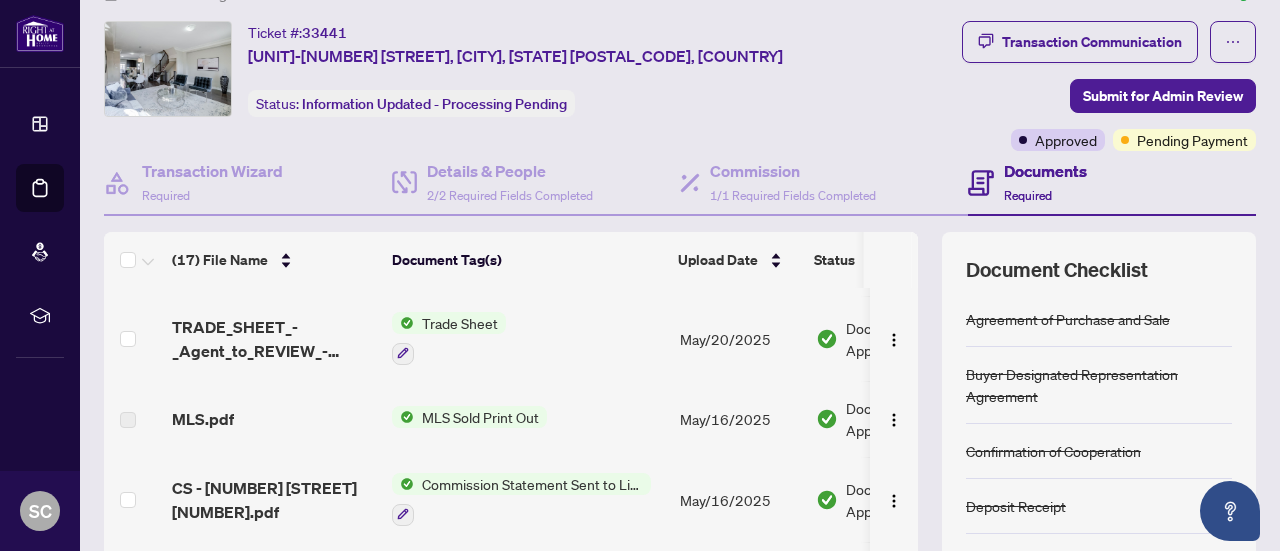 scroll, scrollTop: 0, scrollLeft: 0, axis: both 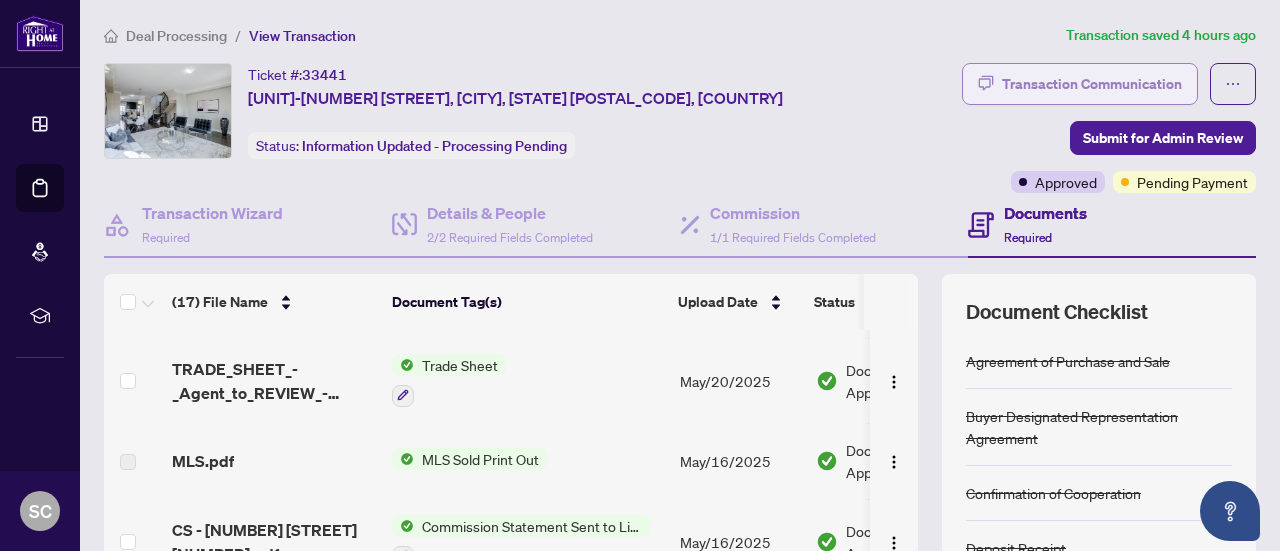 click on "Transaction Communication" at bounding box center (1092, 84) 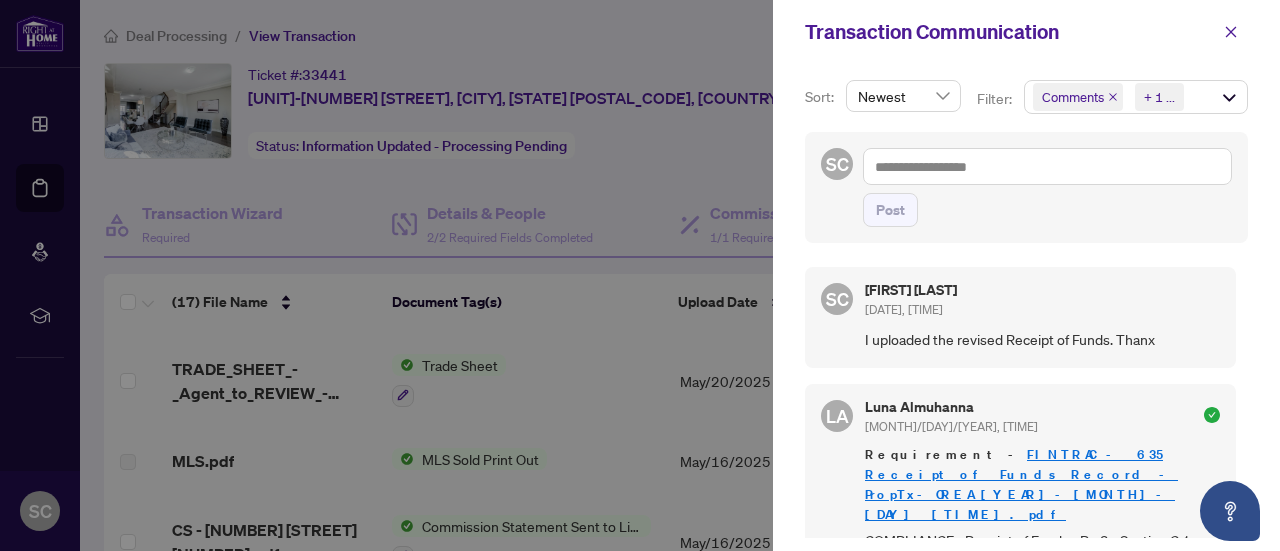 click 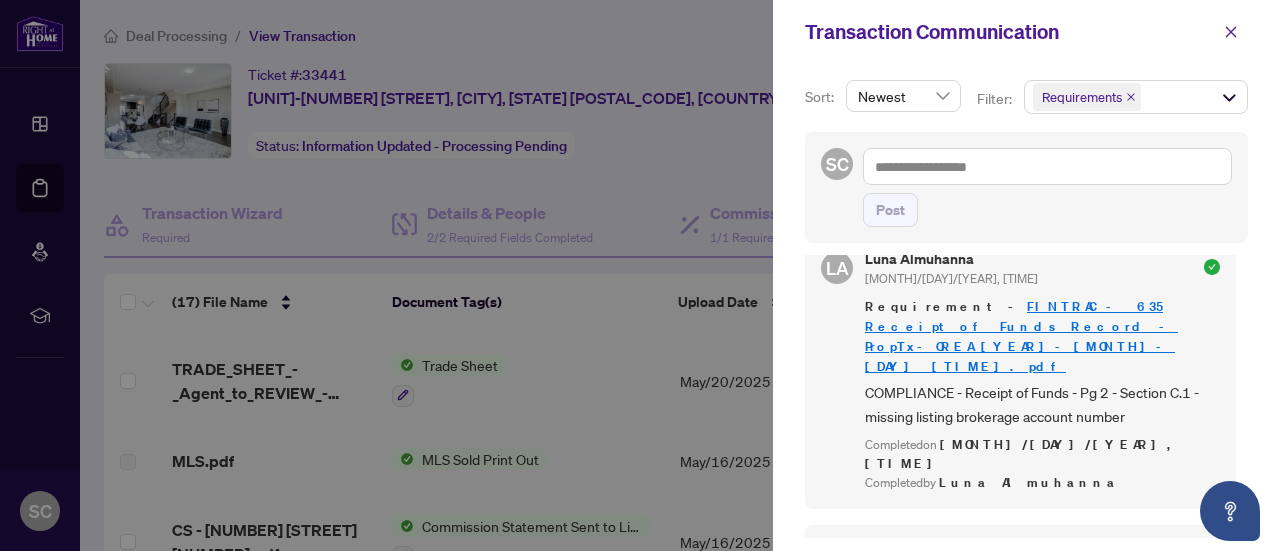scroll, scrollTop: 0, scrollLeft: 0, axis: both 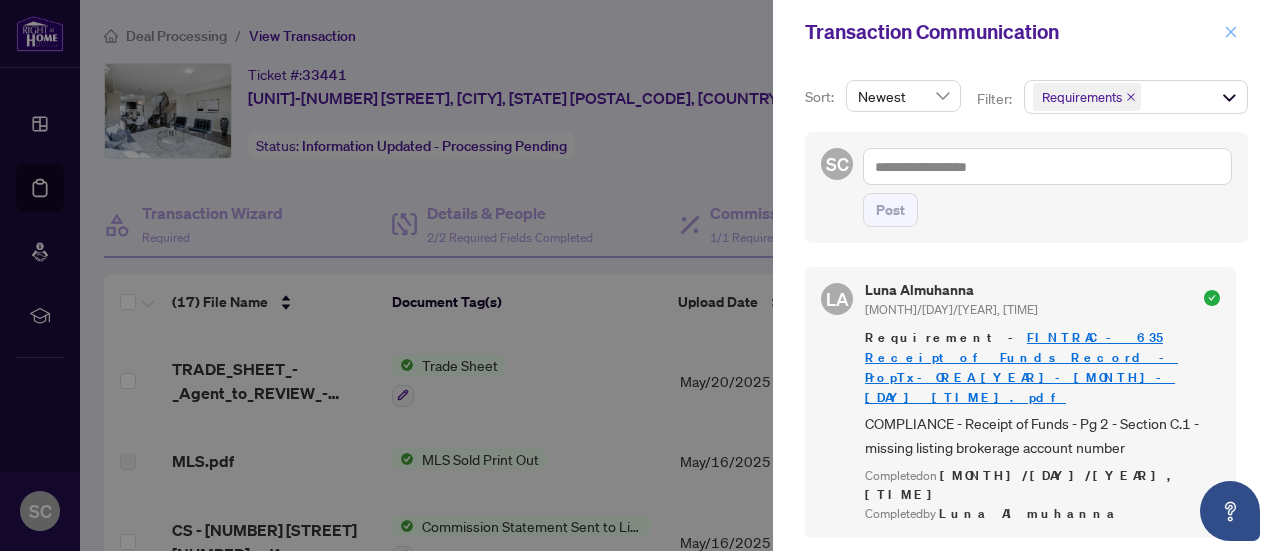 click 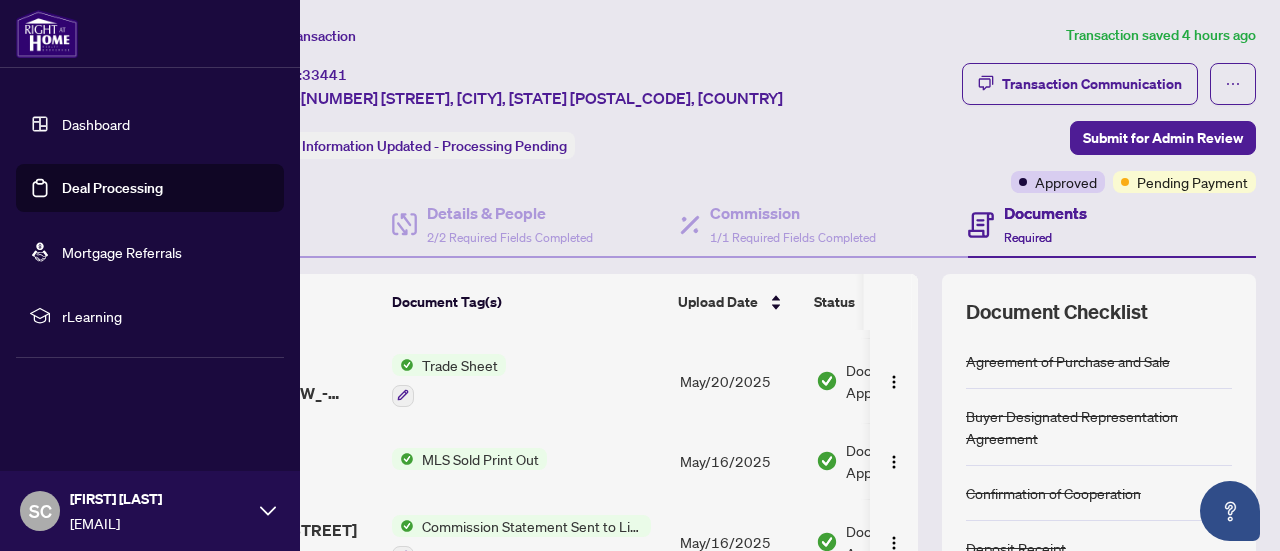 click on "Dashboard" at bounding box center [96, 124] 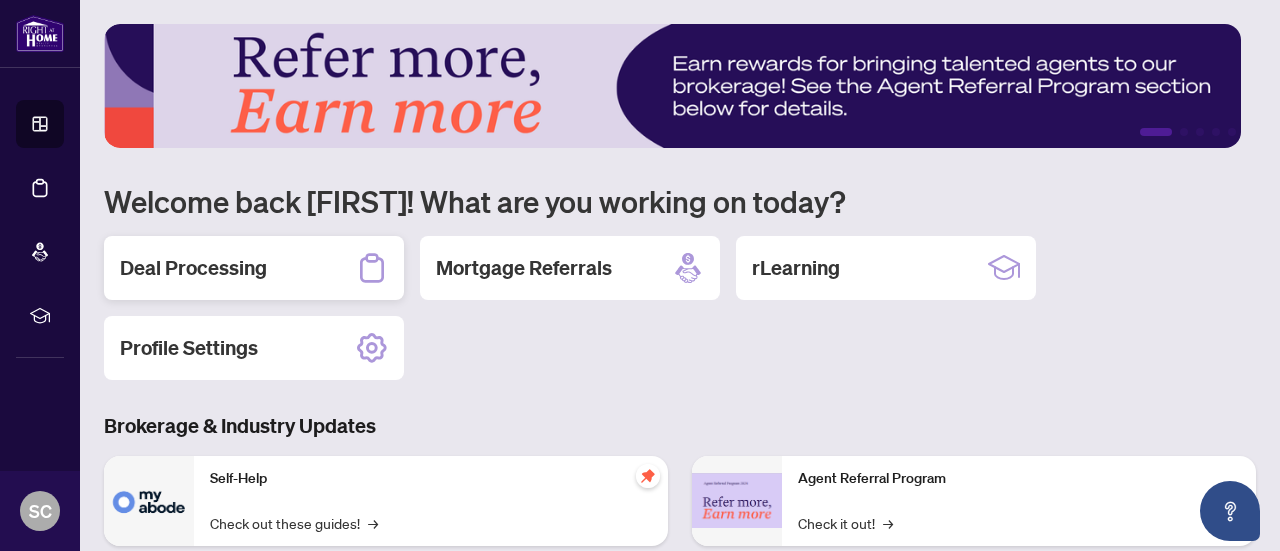 click on "Deal Processing" at bounding box center [254, 268] 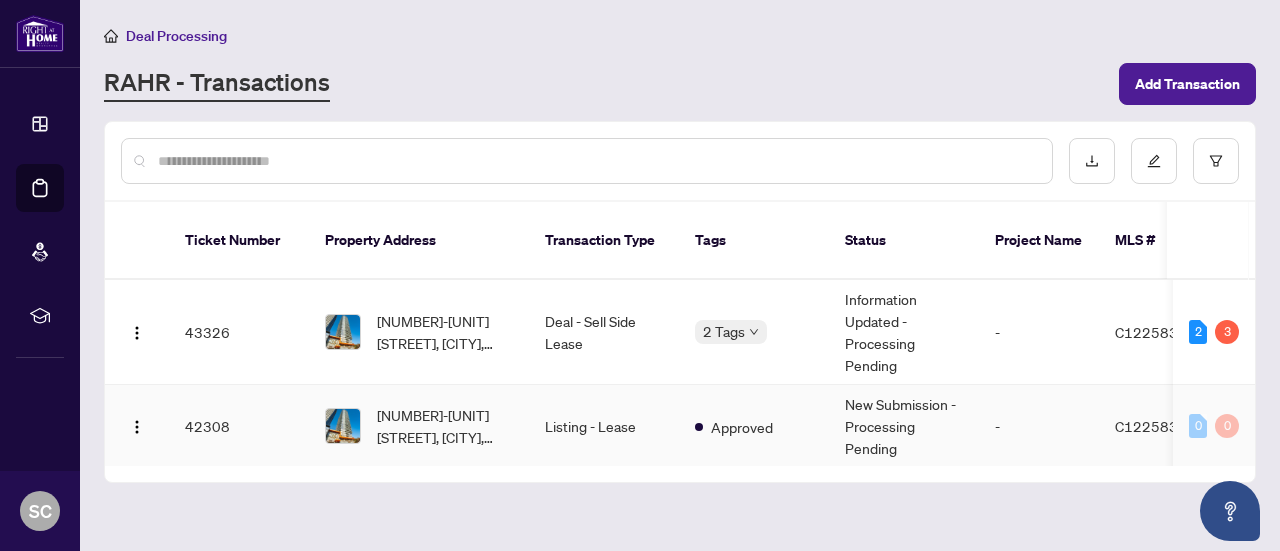scroll, scrollTop: 100, scrollLeft: 0, axis: vertical 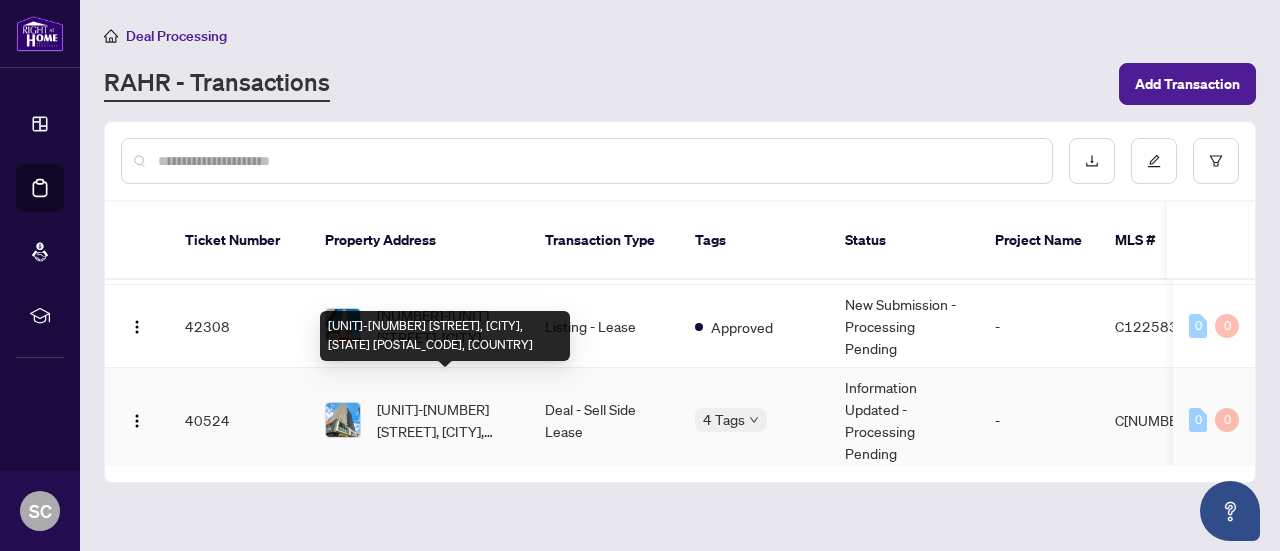 click on "1017-20 Edward St, Toronto, Ontario M5G 0C5, Canada" at bounding box center [445, 420] 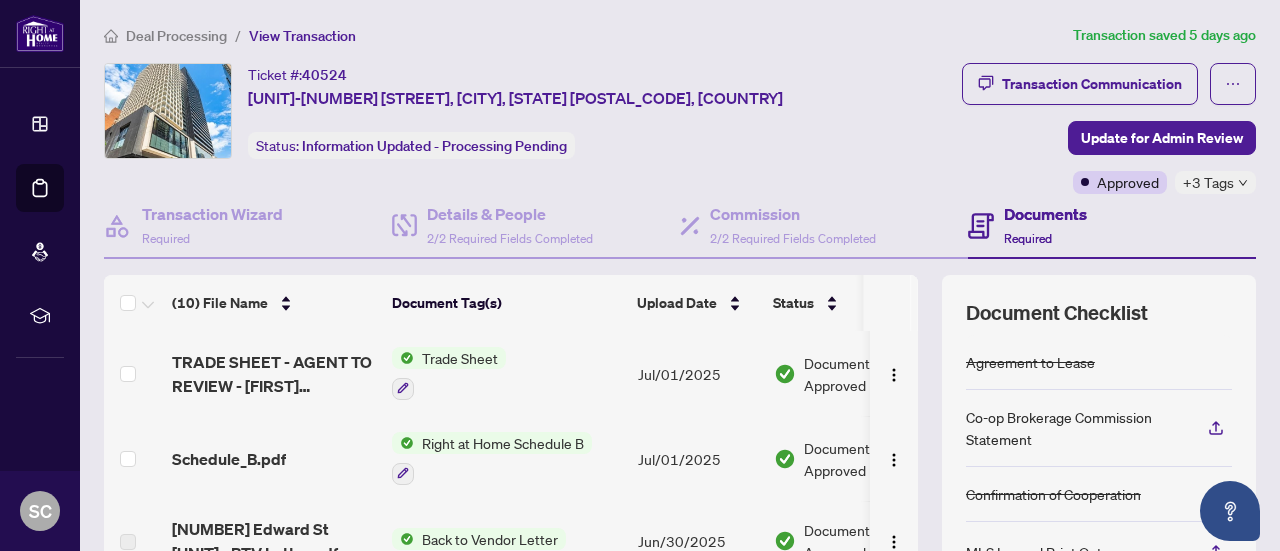 click on "+3 Tags" at bounding box center (1215, 182) 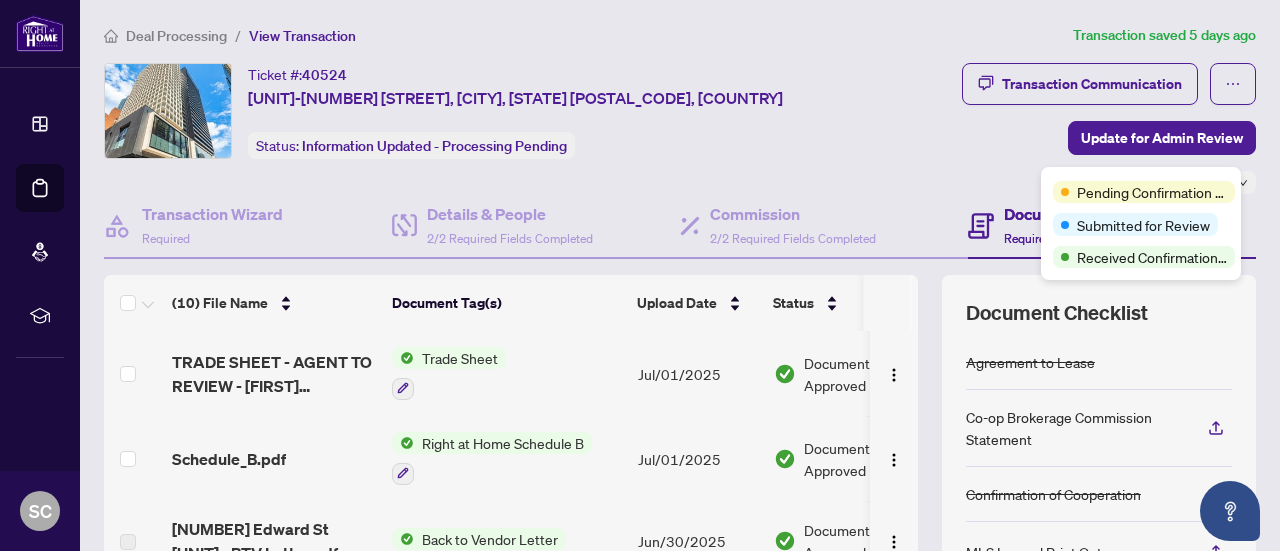 click on "Transaction Communication Update for Admin Review Approved +3 Tags" at bounding box center [1067, 128] 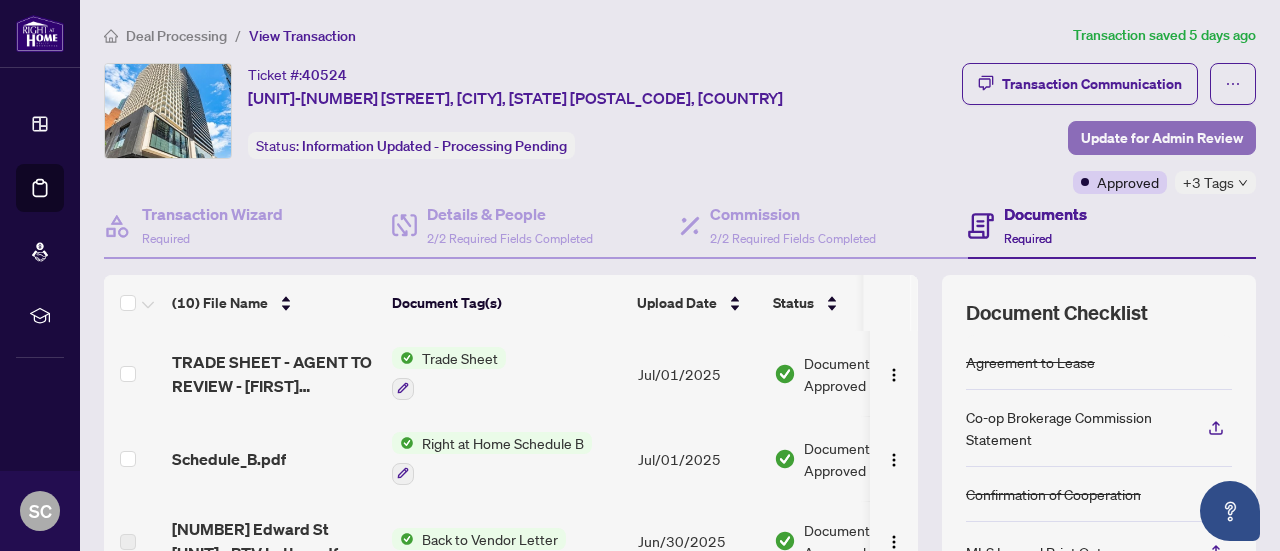 click on "Update for Admin Review" at bounding box center [1162, 138] 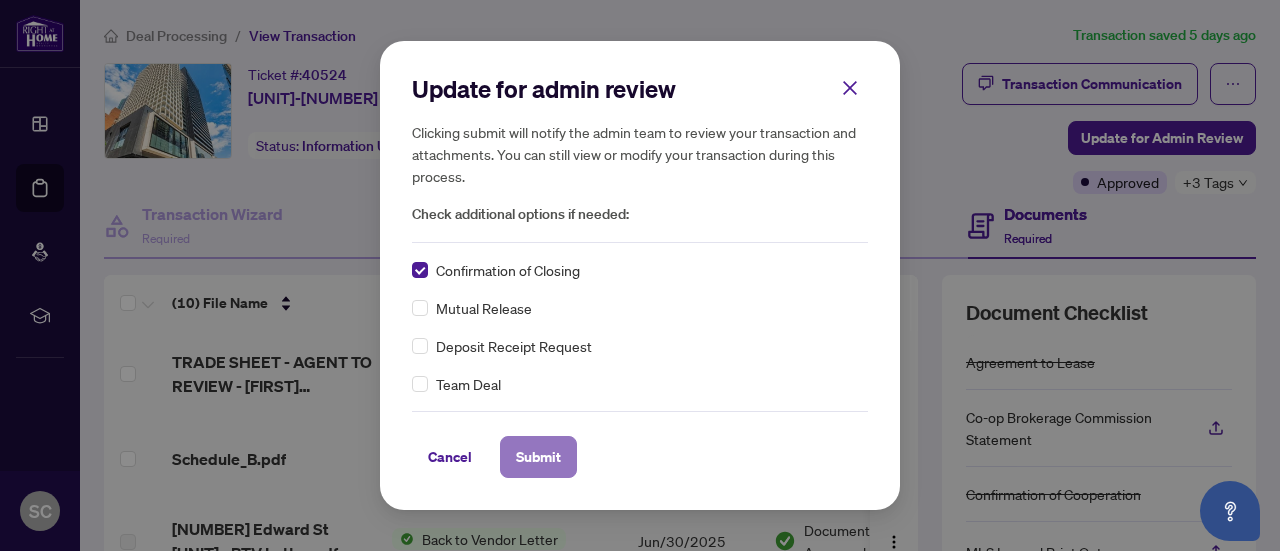 click on "Submit" at bounding box center [538, 457] 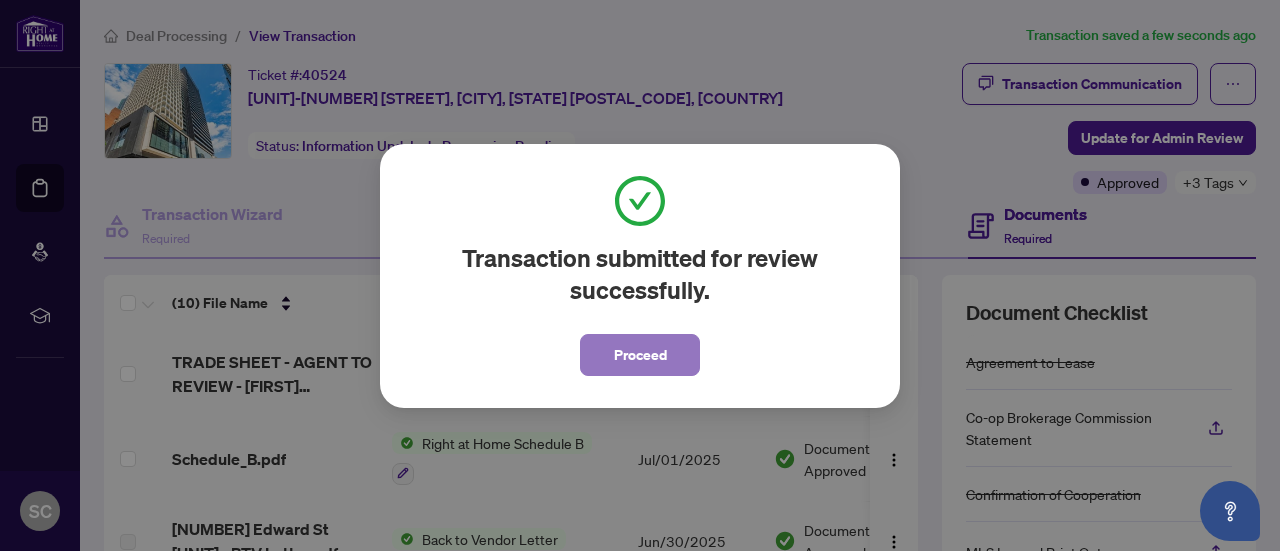 click on "Proceed" at bounding box center (640, 355) 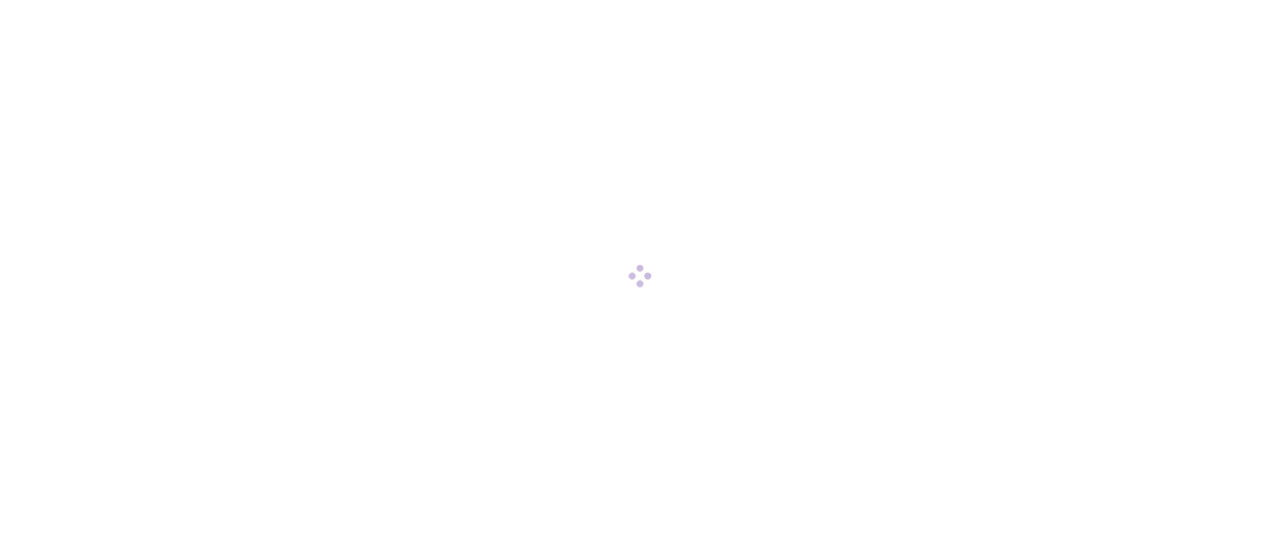 scroll, scrollTop: 0, scrollLeft: 0, axis: both 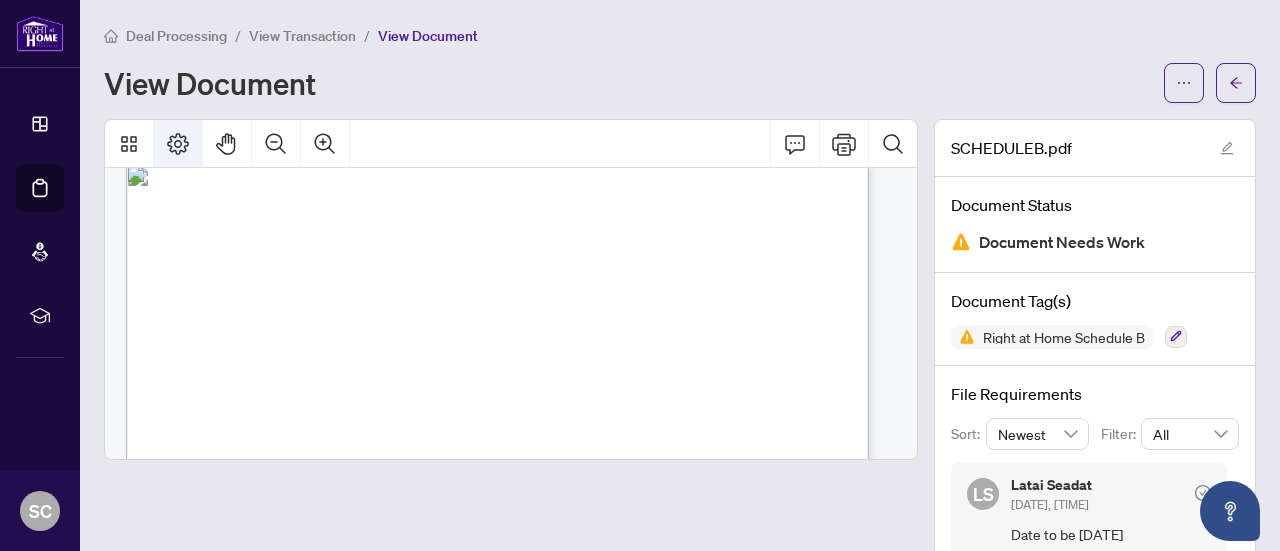 click at bounding box center (178, 144) 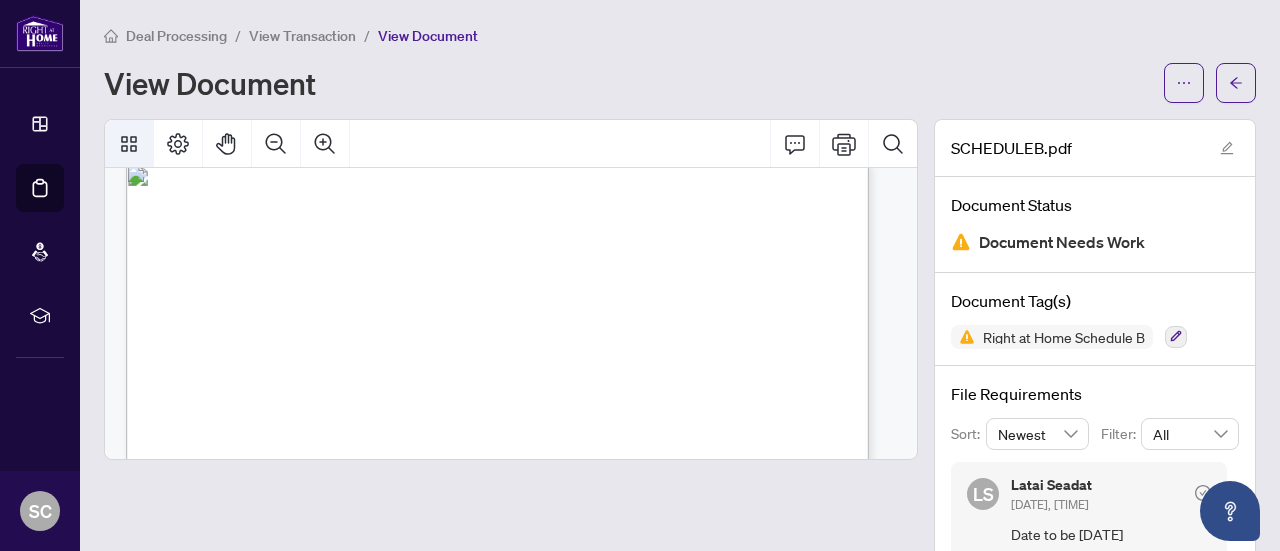 click 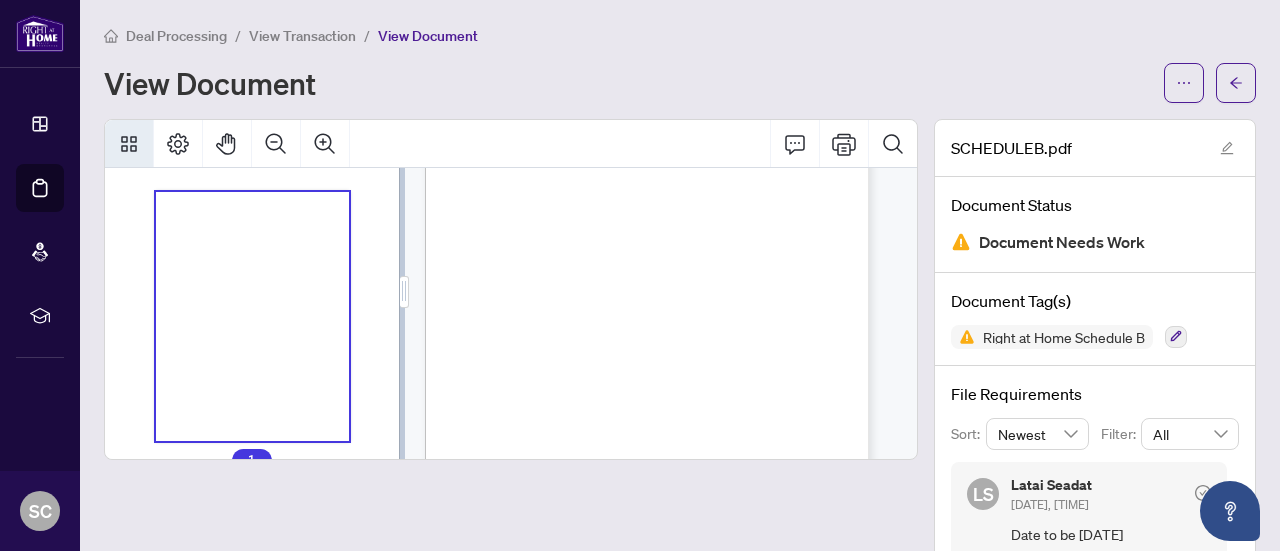 scroll, scrollTop: 338, scrollLeft: 0, axis: vertical 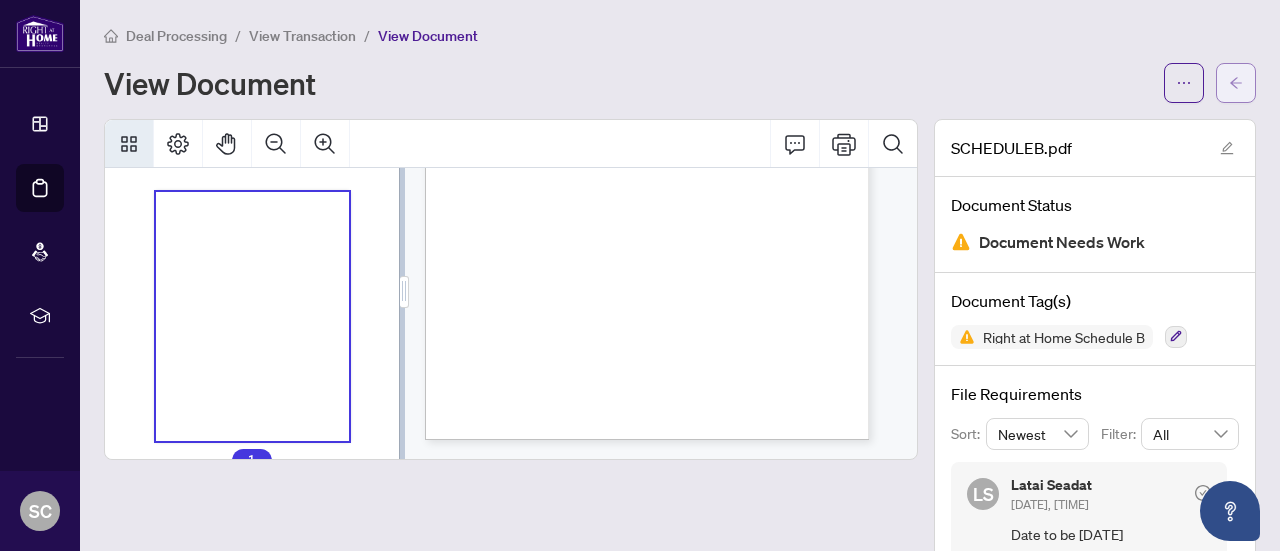 click at bounding box center (1236, 83) 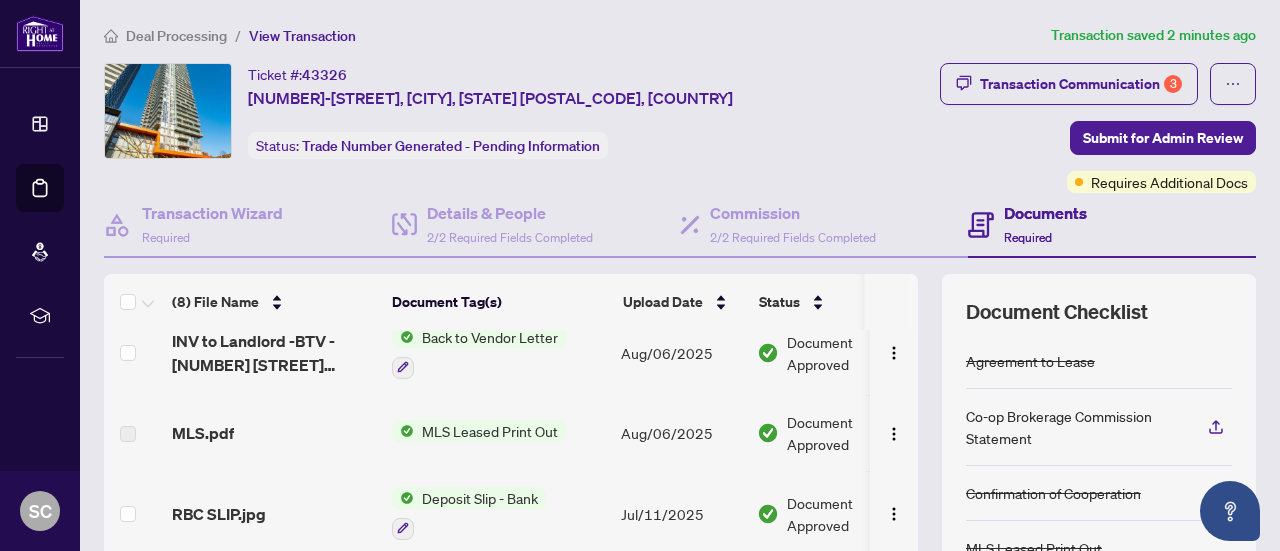 scroll, scrollTop: 300, scrollLeft: 0, axis: vertical 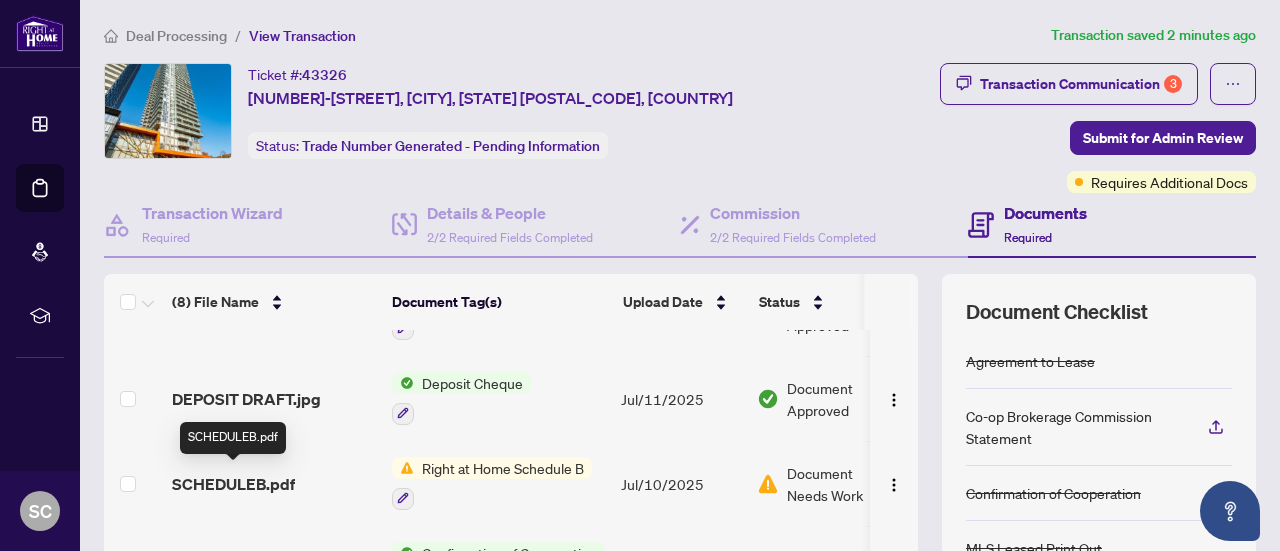 click on "SCHEDULEB.pdf" at bounding box center (233, 484) 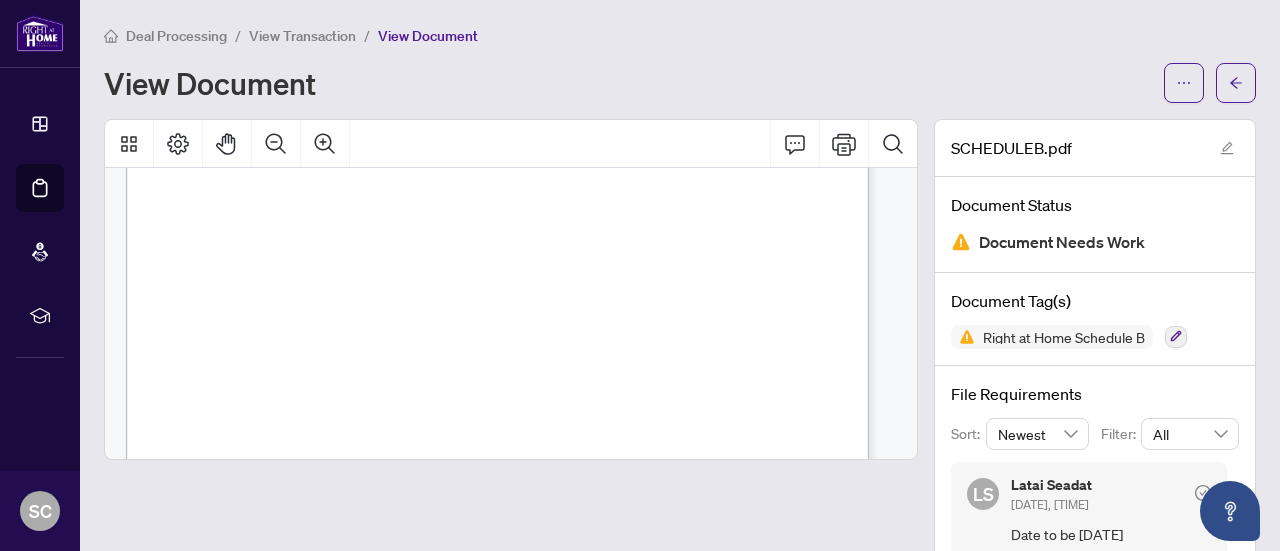 scroll, scrollTop: 0, scrollLeft: 0, axis: both 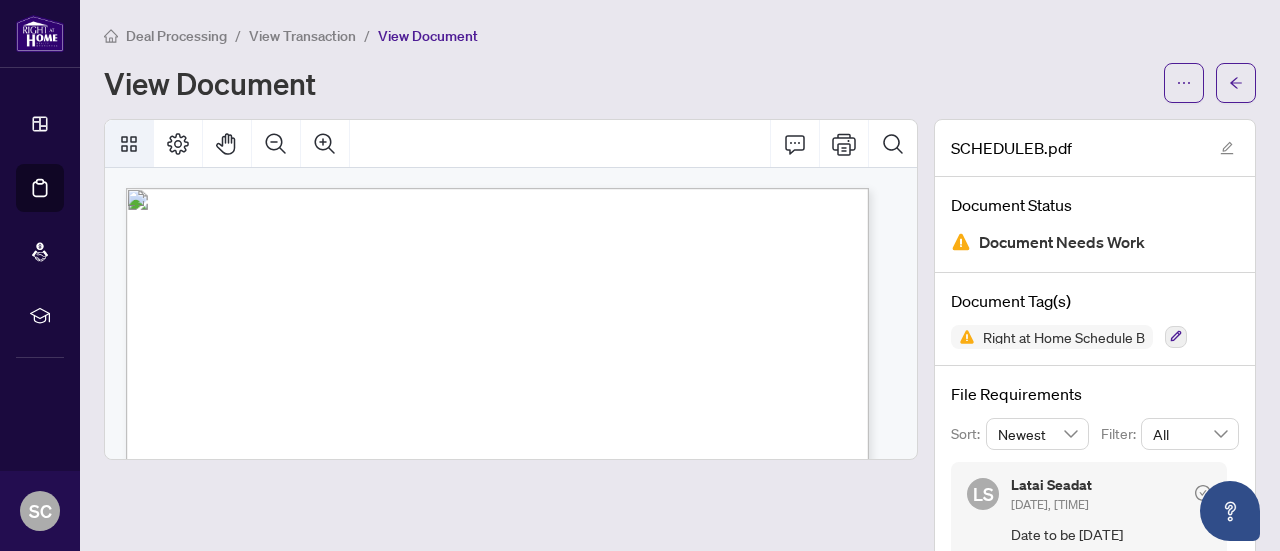 click at bounding box center (129, 144) 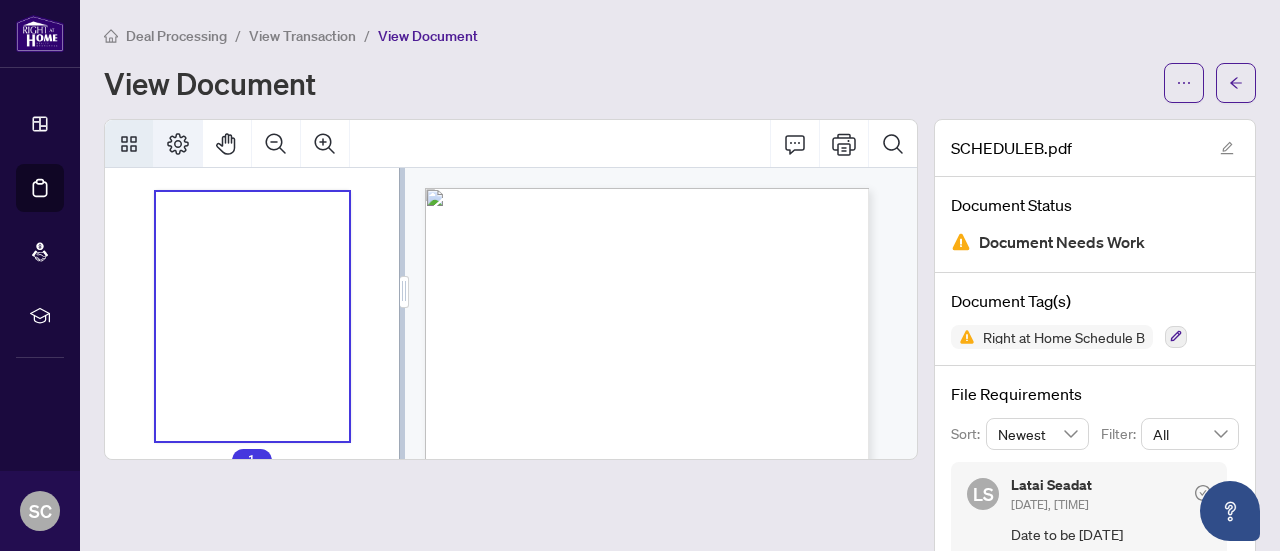 click 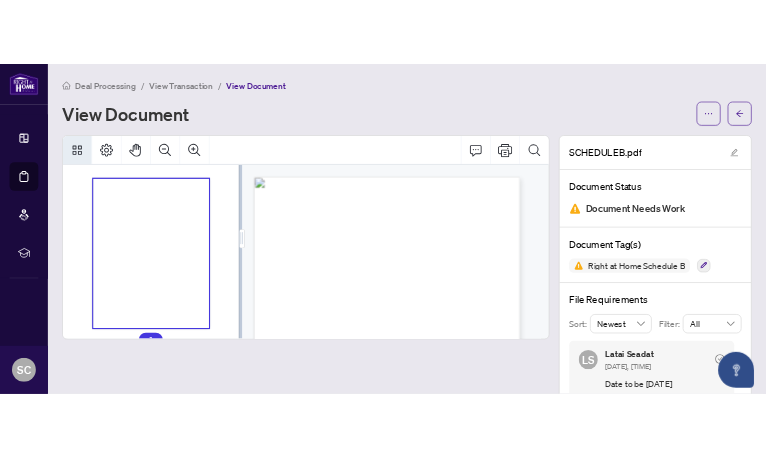 scroll, scrollTop: 200, scrollLeft: 0, axis: vertical 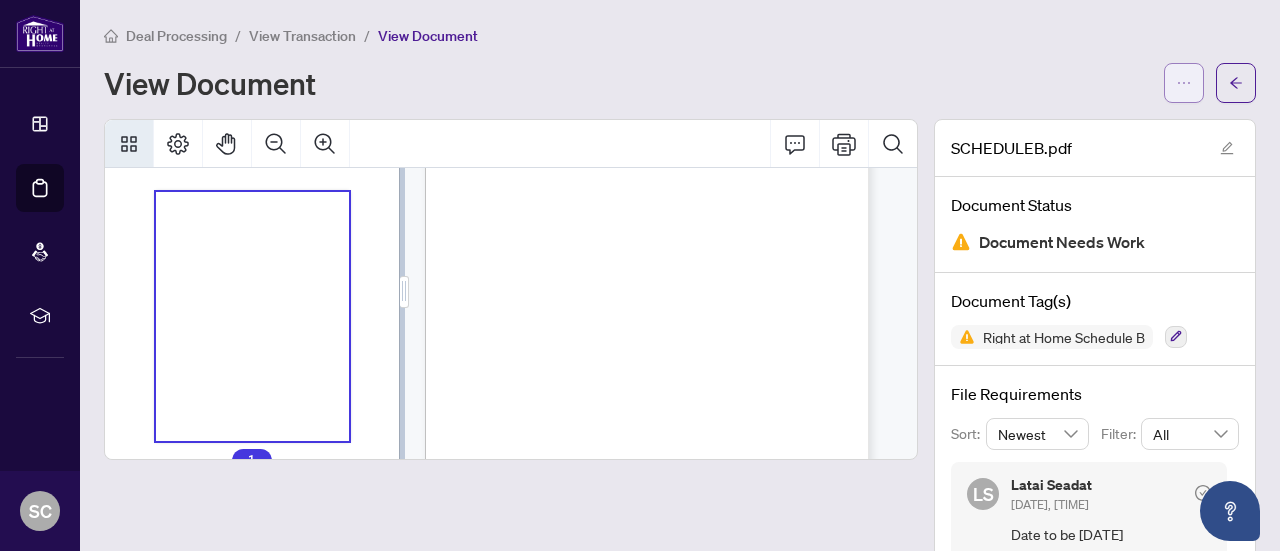 click at bounding box center [1184, 83] 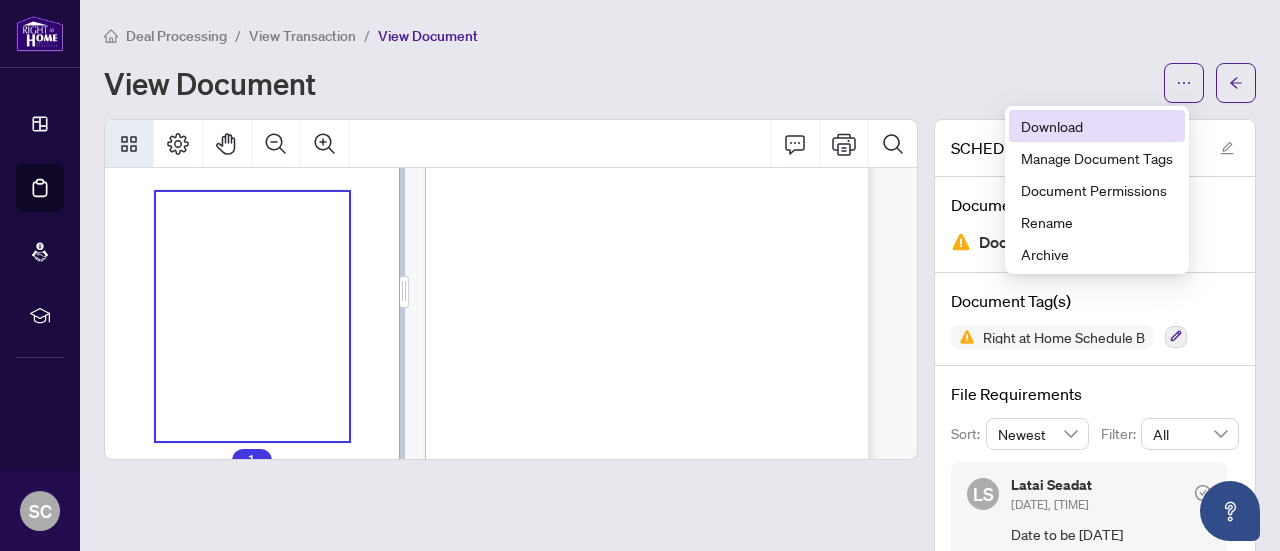 click on "Download" at bounding box center (1097, 126) 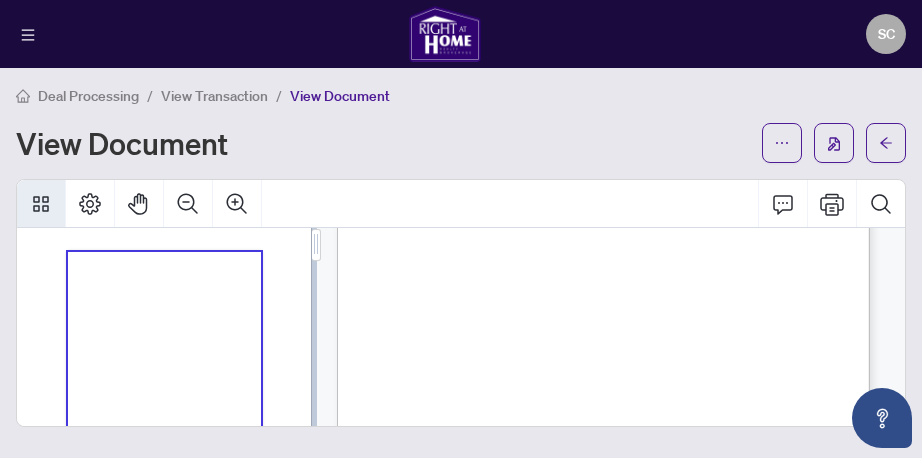 scroll, scrollTop: 240, scrollLeft: 0, axis: vertical 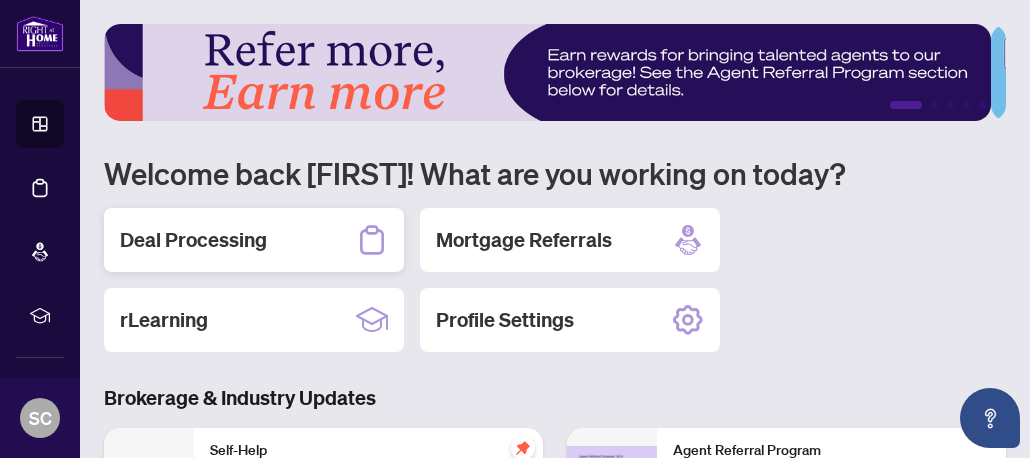 click on "Deal Processing" at bounding box center [193, 240] 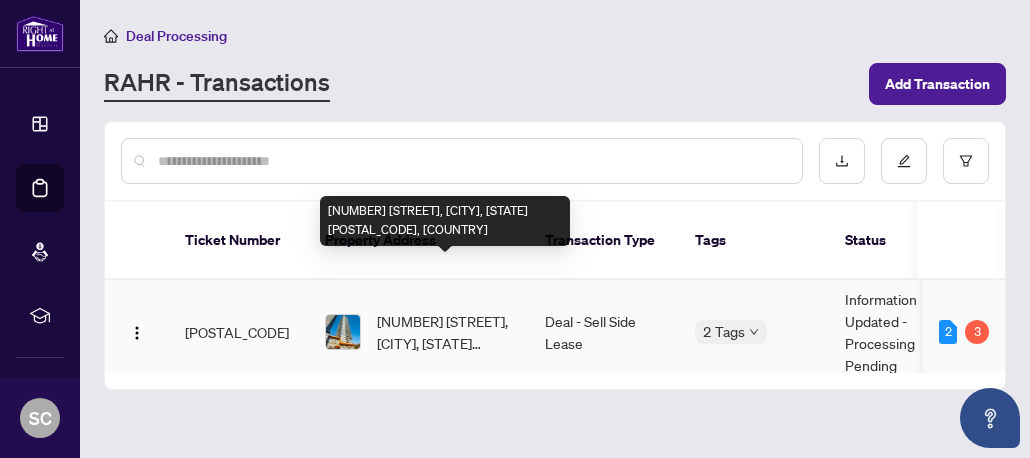 scroll, scrollTop: 100, scrollLeft: 0, axis: vertical 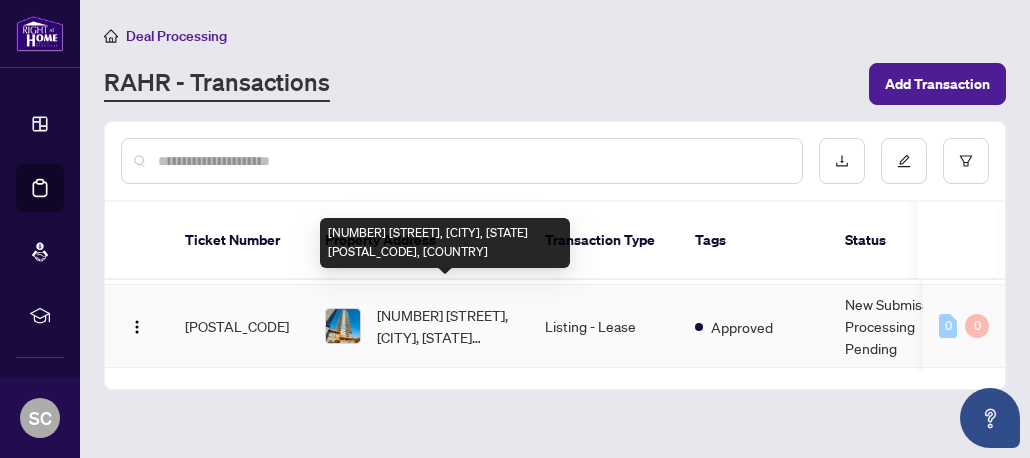 click on "[NUMBER] [STREET], [CITY], [STATE] [POSTAL_CODE], [COUNTRY]" at bounding box center [445, 326] 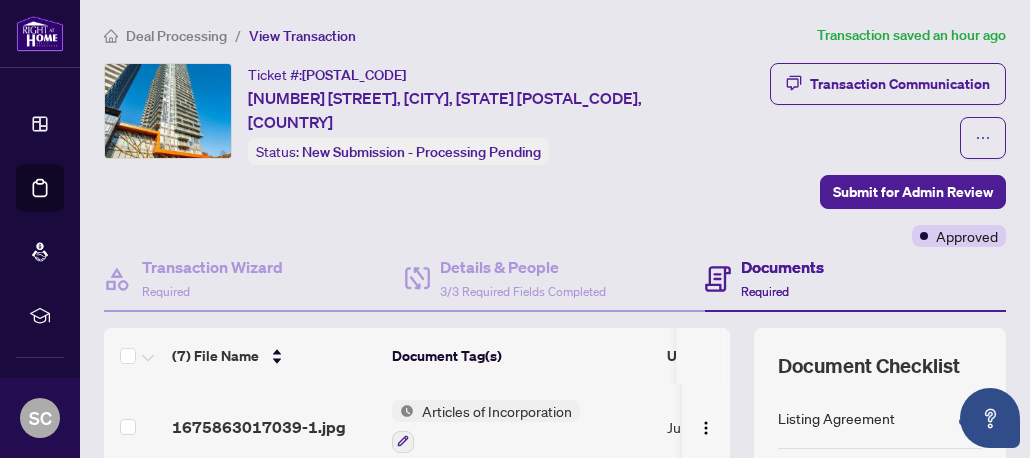 scroll, scrollTop: 100, scrollLeft: 0, axis: vertical 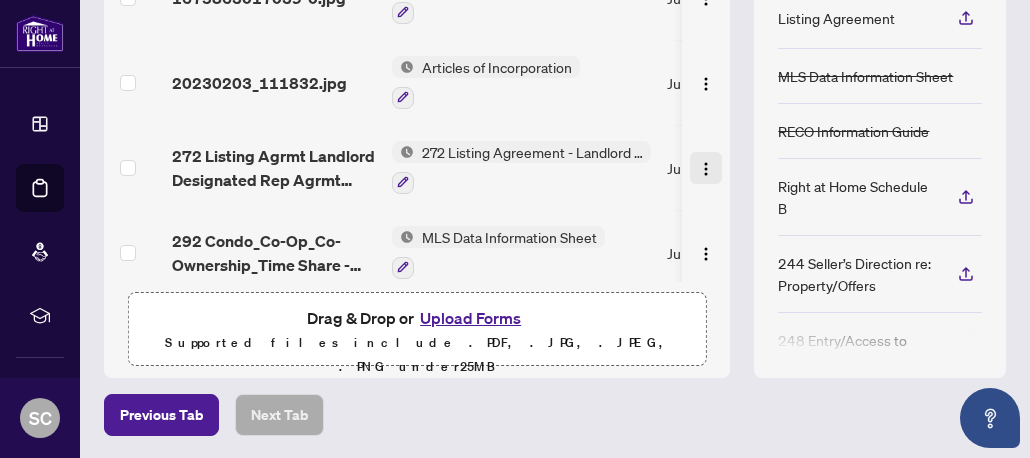 click at bounding box center (706, 169) 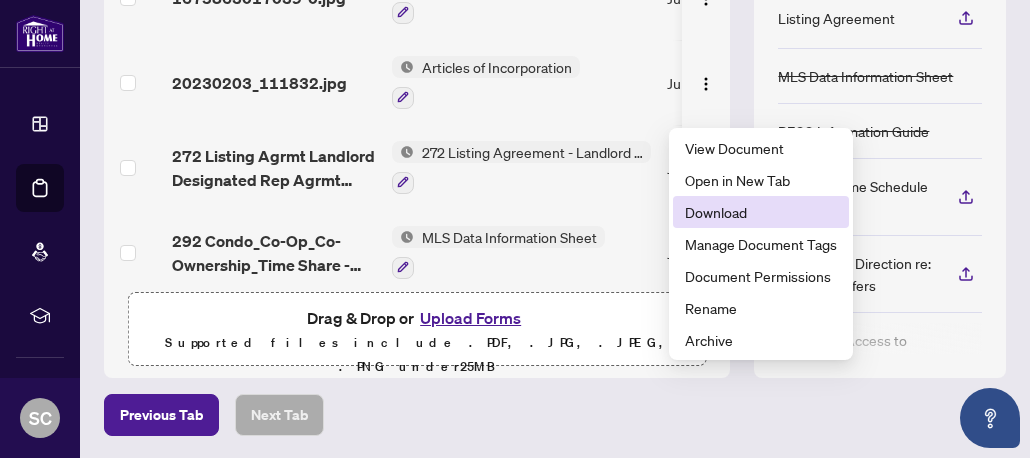 click on "Download" at bounding box center (761, 212) 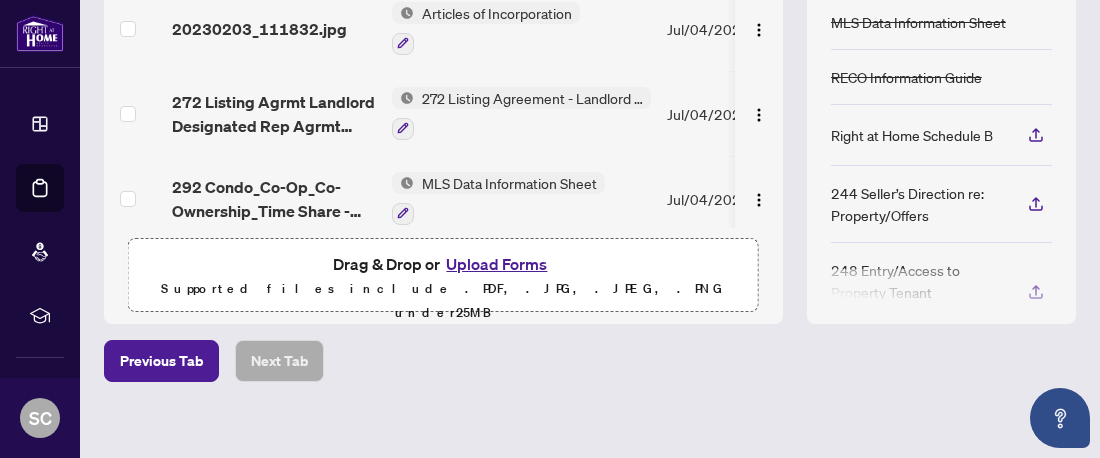 scroll, scrollTop: 299, scrollLeft: 0, axis: vertical 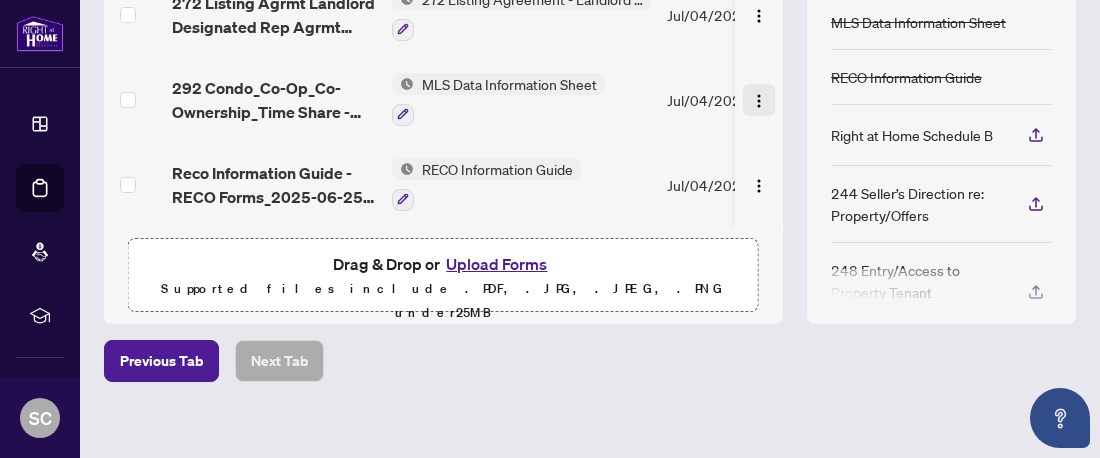 click at bounding box center [759, 101] 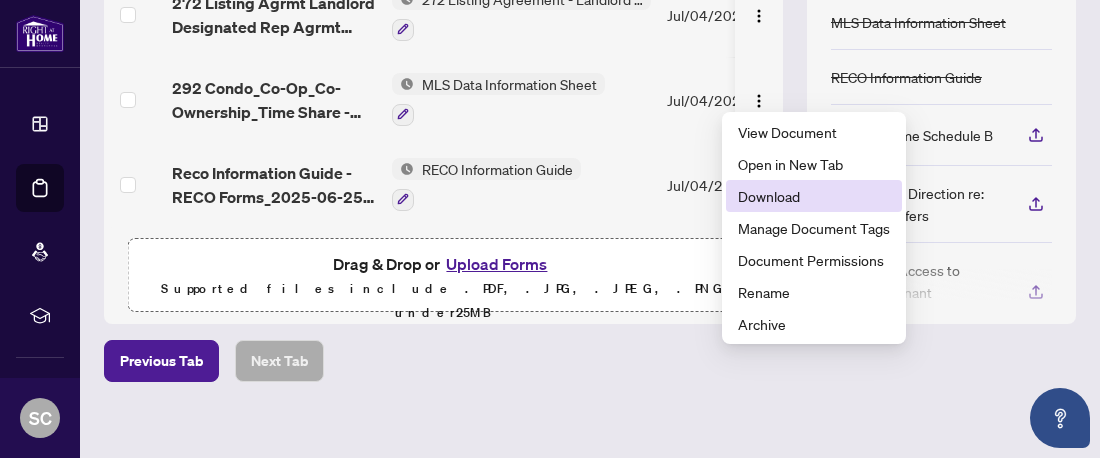 click on "Download" at bounding box center [814, 196] 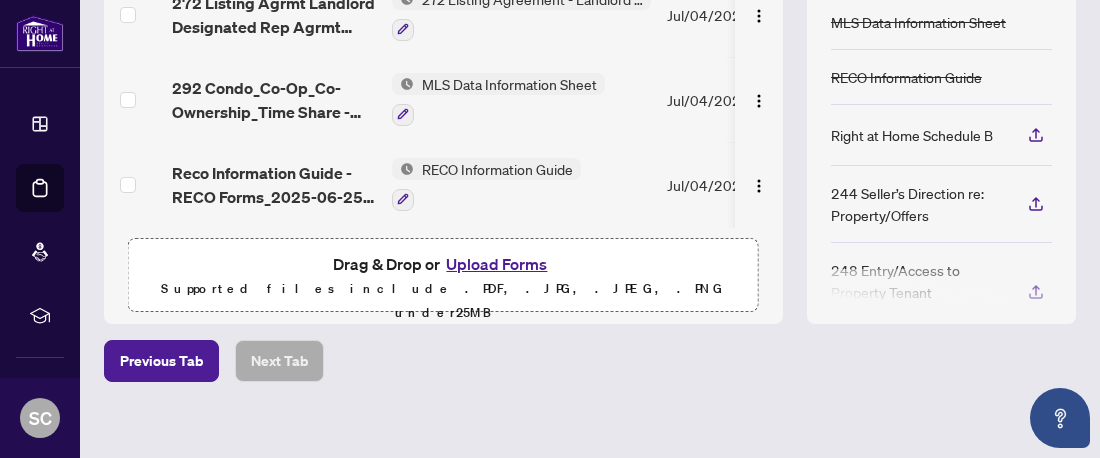 scroll, scrollTop: 414, scrollLeft: 0, axis: vertical 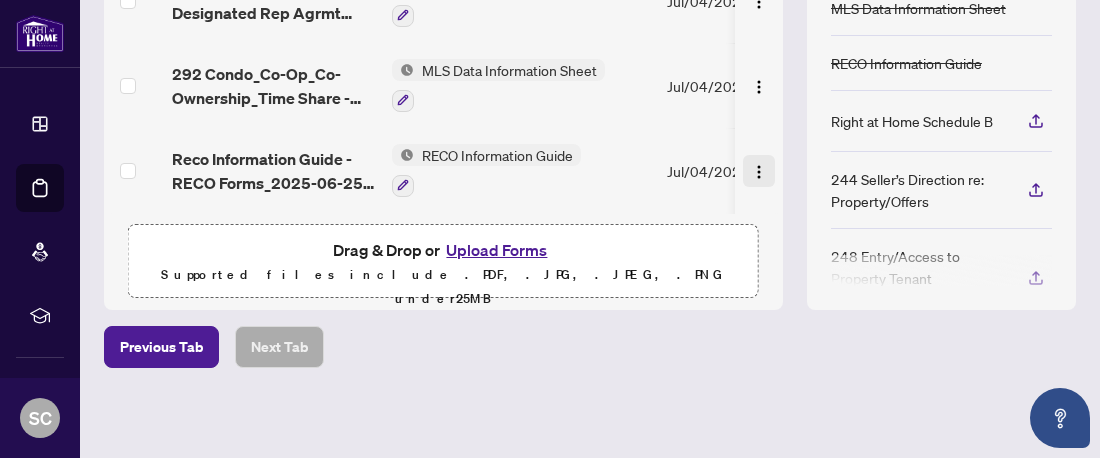 click at bounding box center (759, 171) 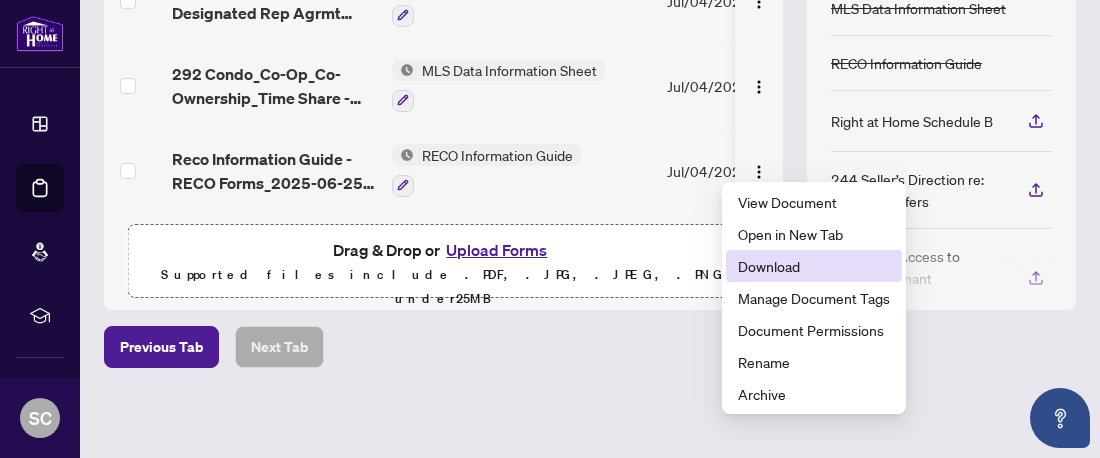 click on "Download" at bounding box center (814, 266) 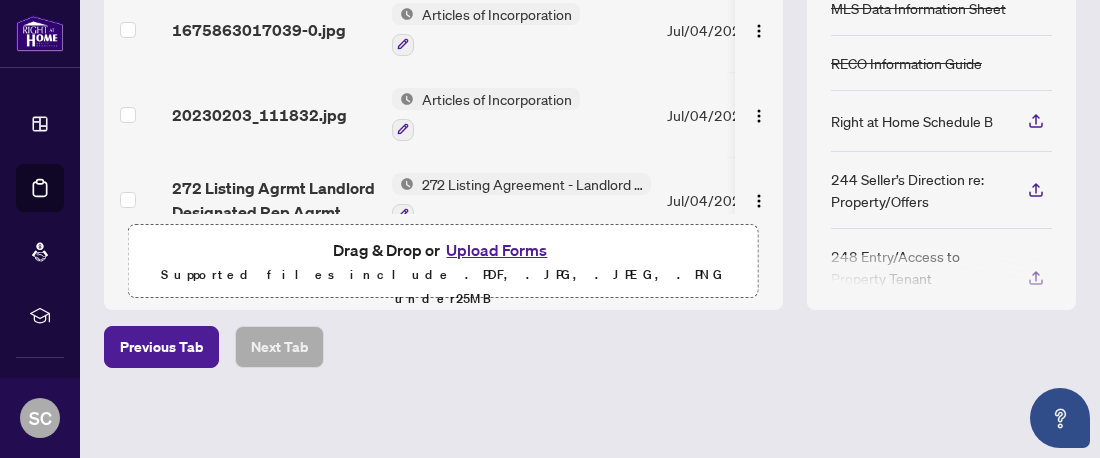 scroll, scrollTop: 0, scrollLeft: 0, axis: both 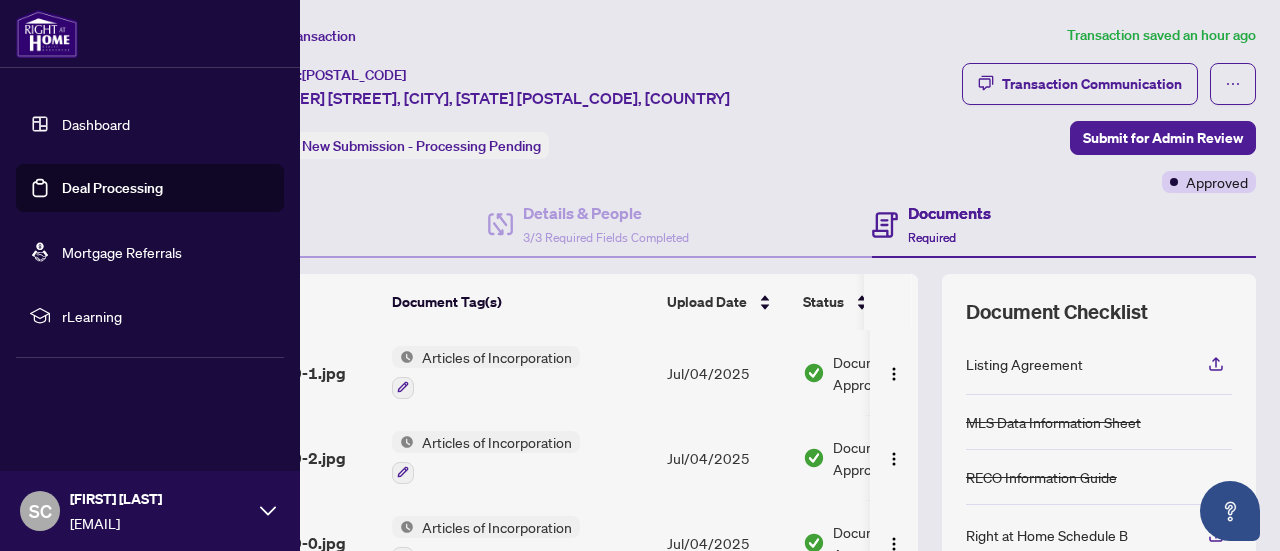 click on "Dashboard" at bounding box center (96, 124) 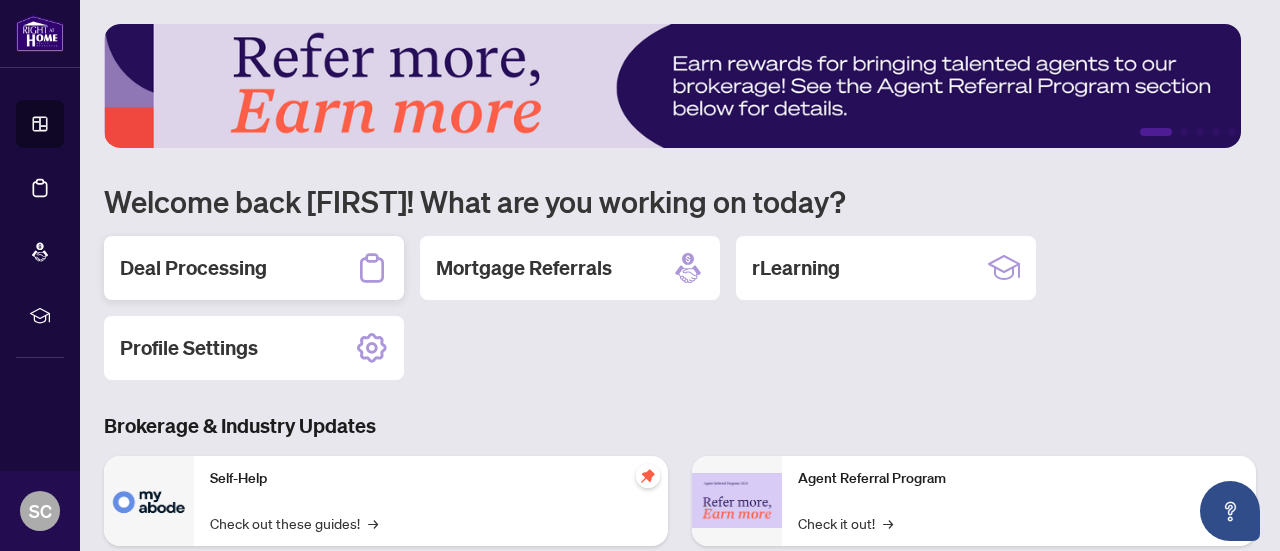 click on "Deal Processing" at bounding box center [254, 268] 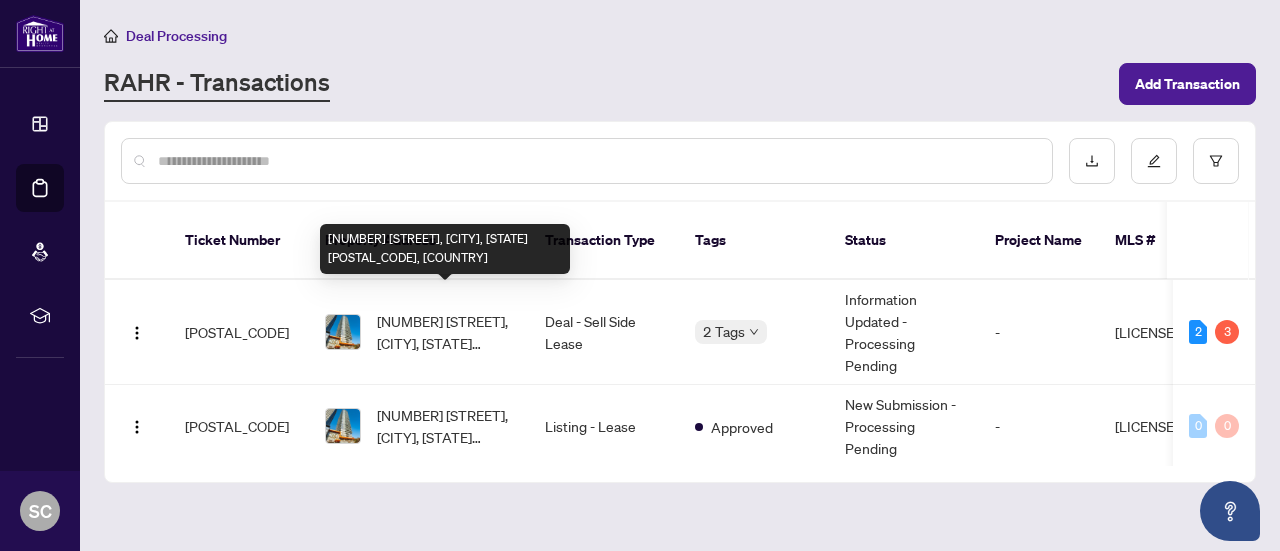 click on "[NUMBER]-[STREET], [CITY], [STATE] [POSTAL_CODE], [COUNTRY]" at bounding box center (445, 332) 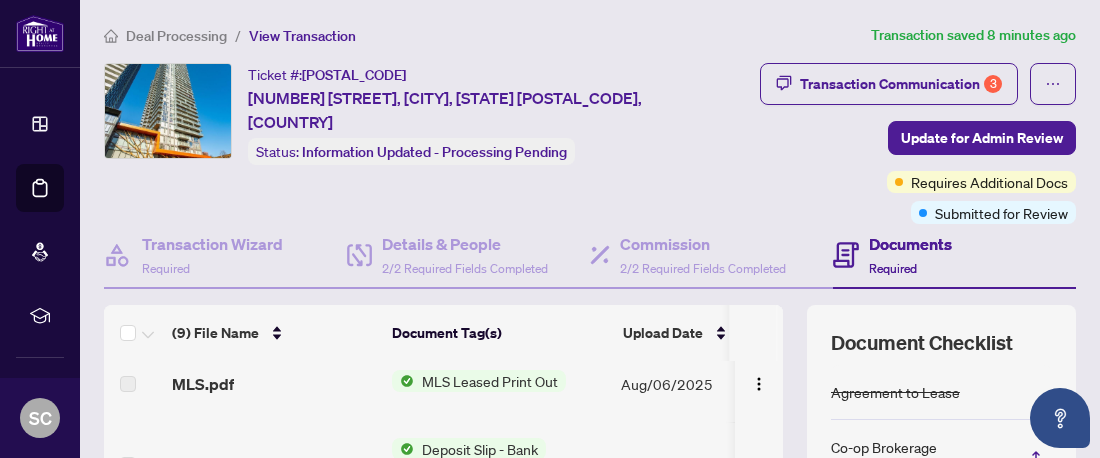 scroll, scrollTop: 300, scrollLeft: 0, axis: vertical 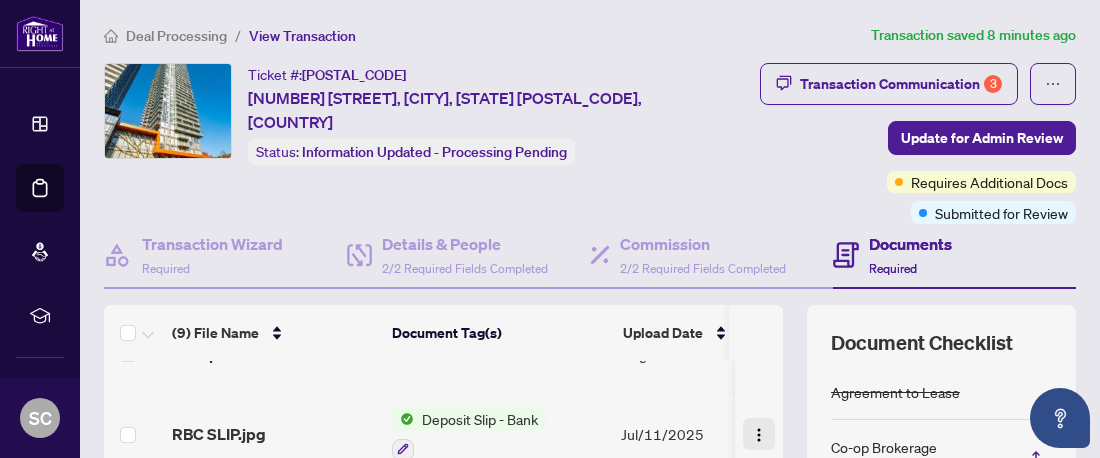 click at bounding box center [759, 435] 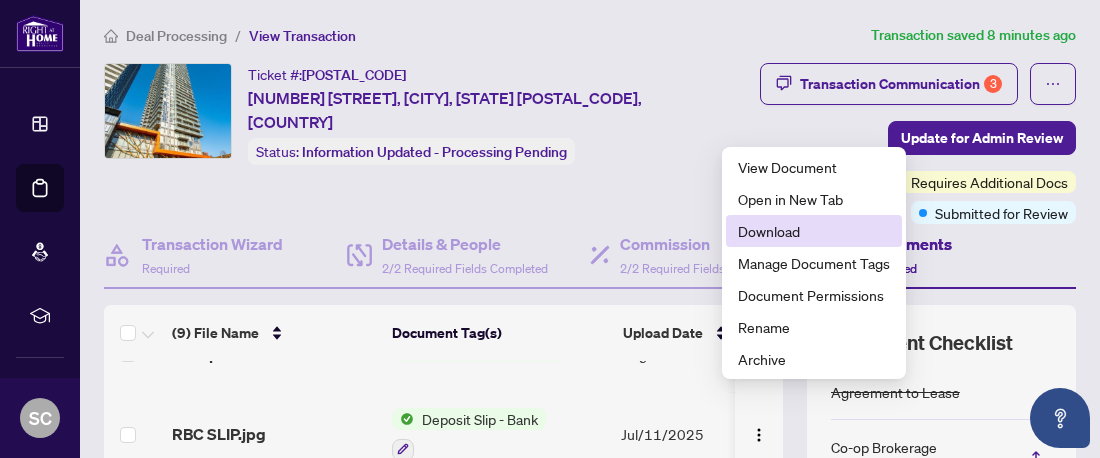 click on "Download" at bounding box center (814, 231) 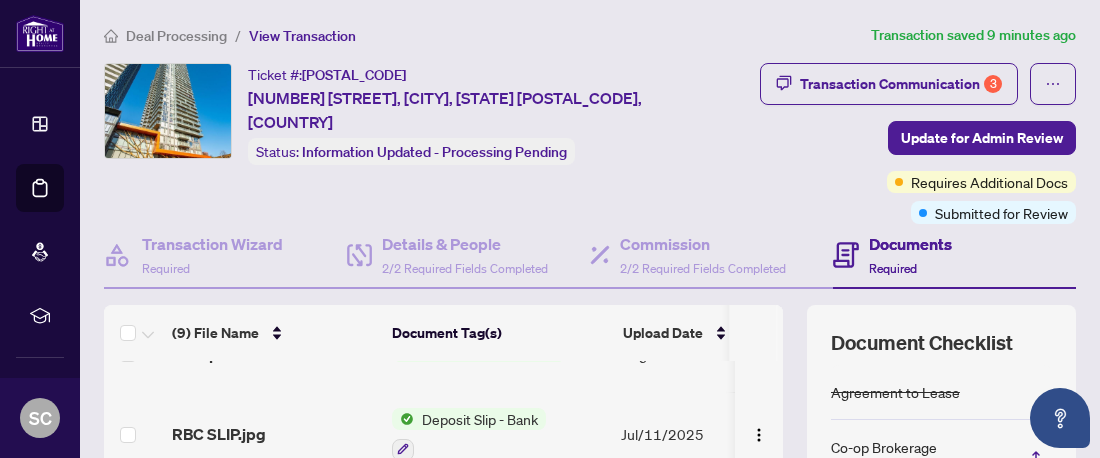 scroll, scrollTop: 400, scrollLeft: 0, axis: vertical 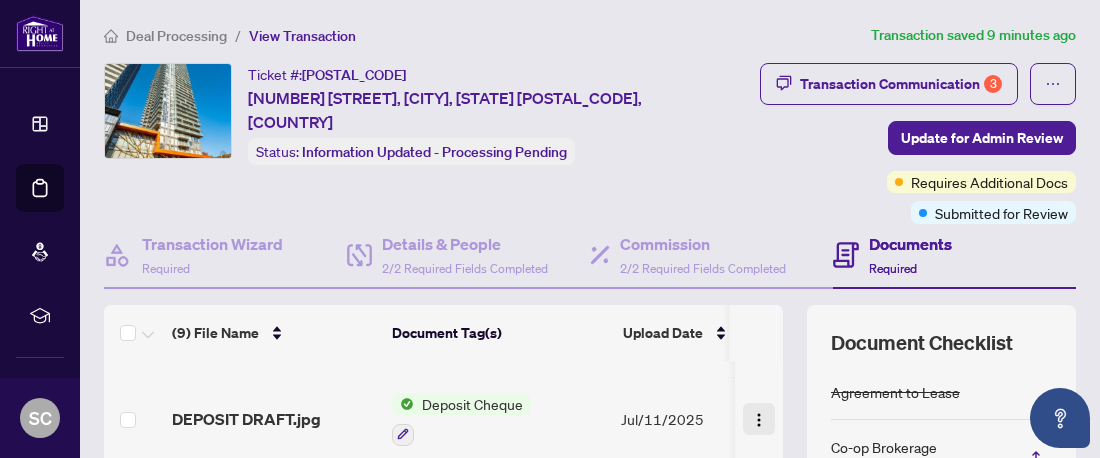 click at bounding box center (759, 420) 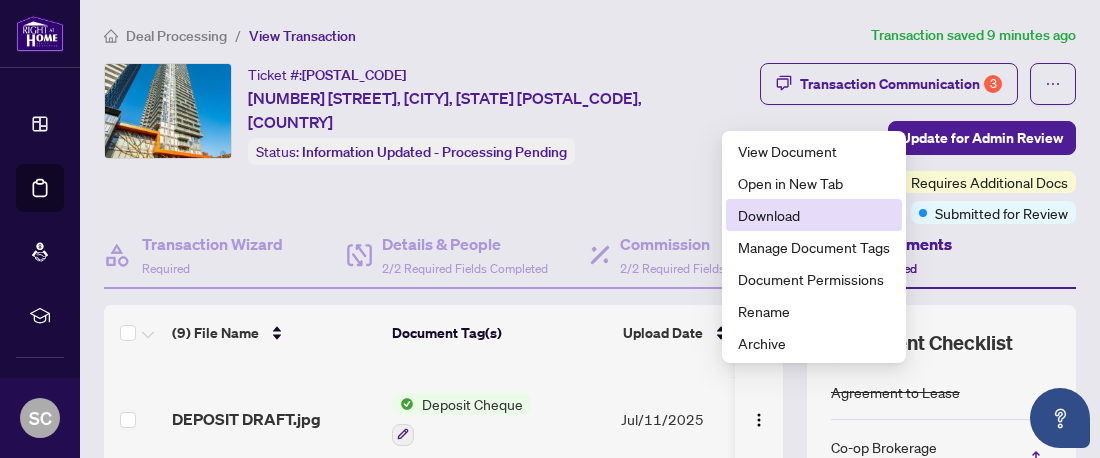 click on "Download" at bounding box center (814, 215) 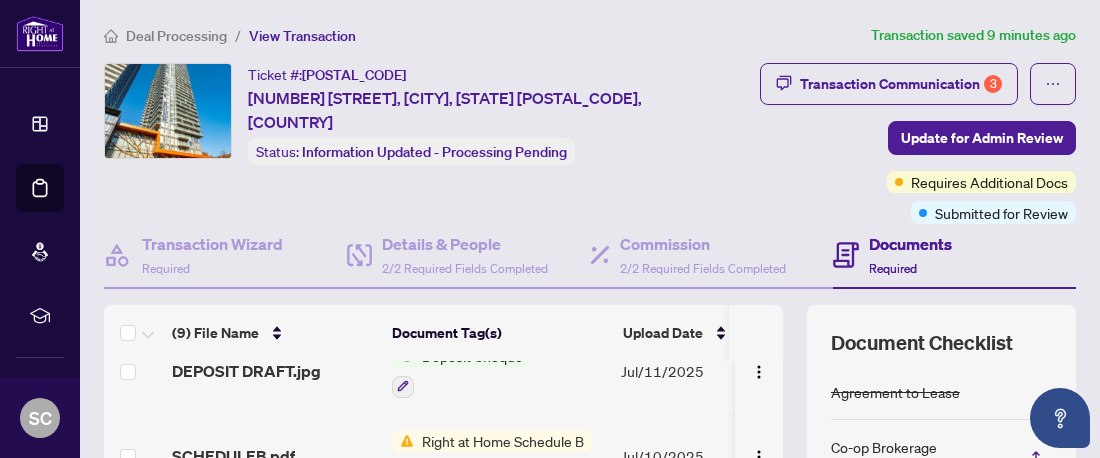 scroll, scrollTop: 460, scrollLeft: 0, axis: vertical 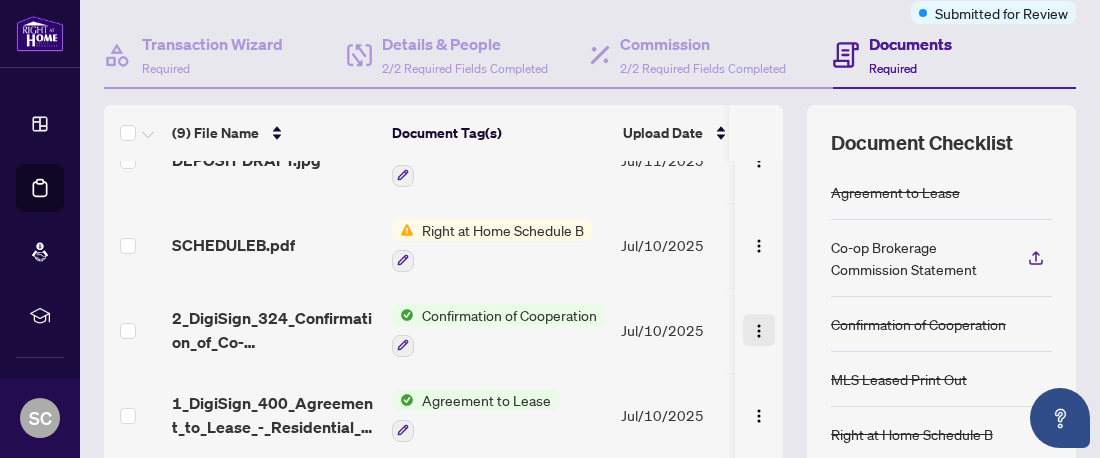 click at bounding box center [759, 330] 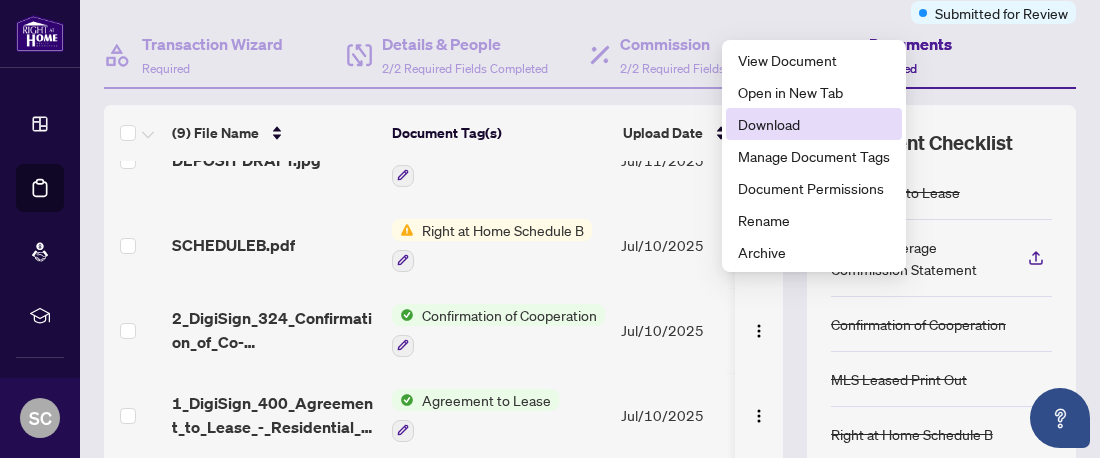 click on "Download" at bounding box center [814, 124] 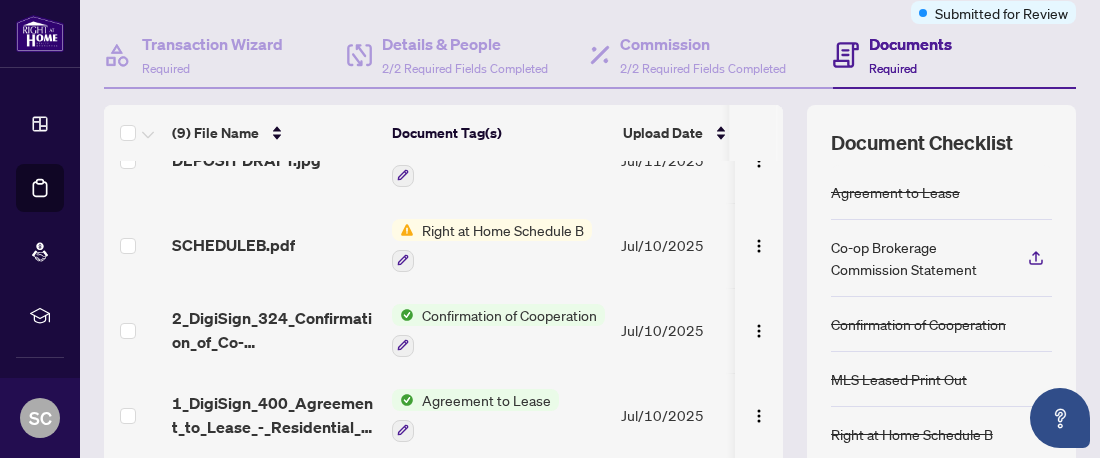 scroll, scrollTop: 300, scrollLeft: 0, axis: vertical 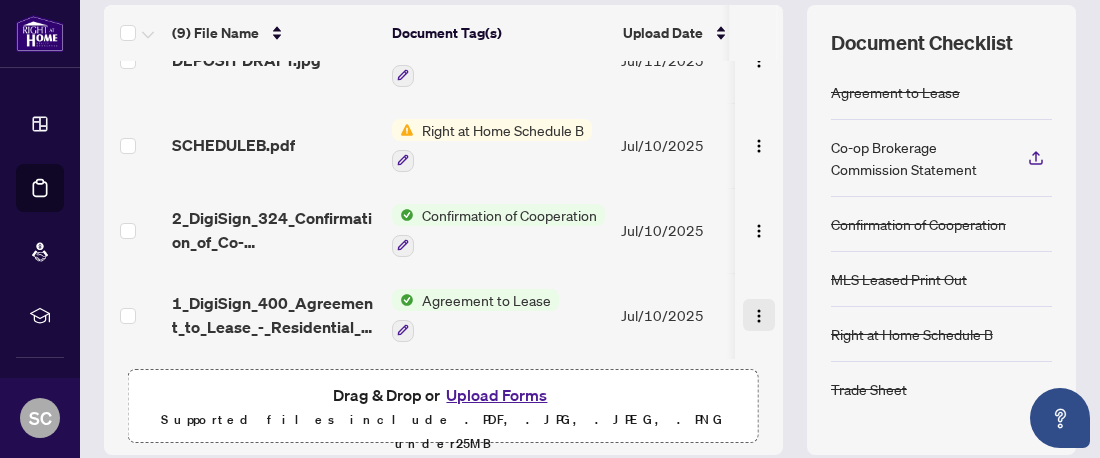 click at bounding box center (759, 316) 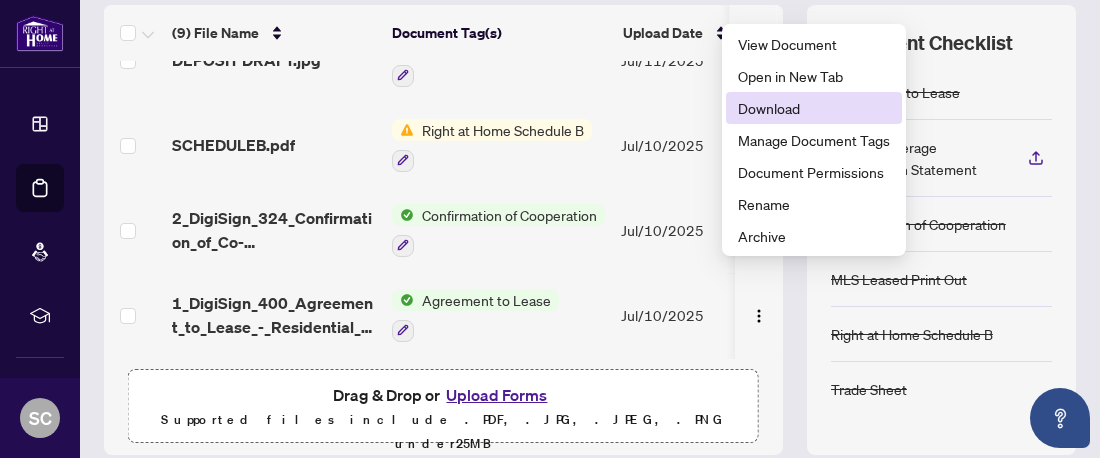 click on "Download" at bounding box center [814, 108] 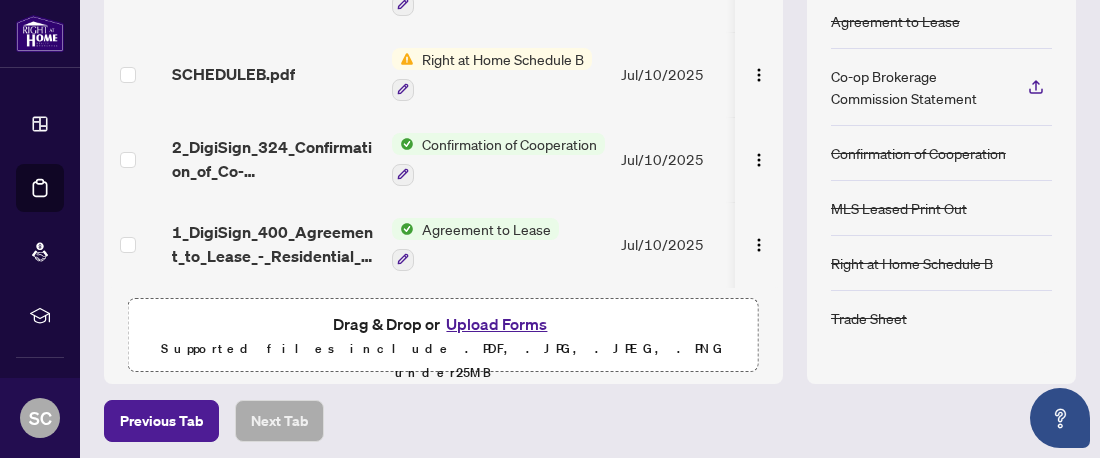 scroll, scrollTop: 414, scrollLeft: 0, axis: vertical 